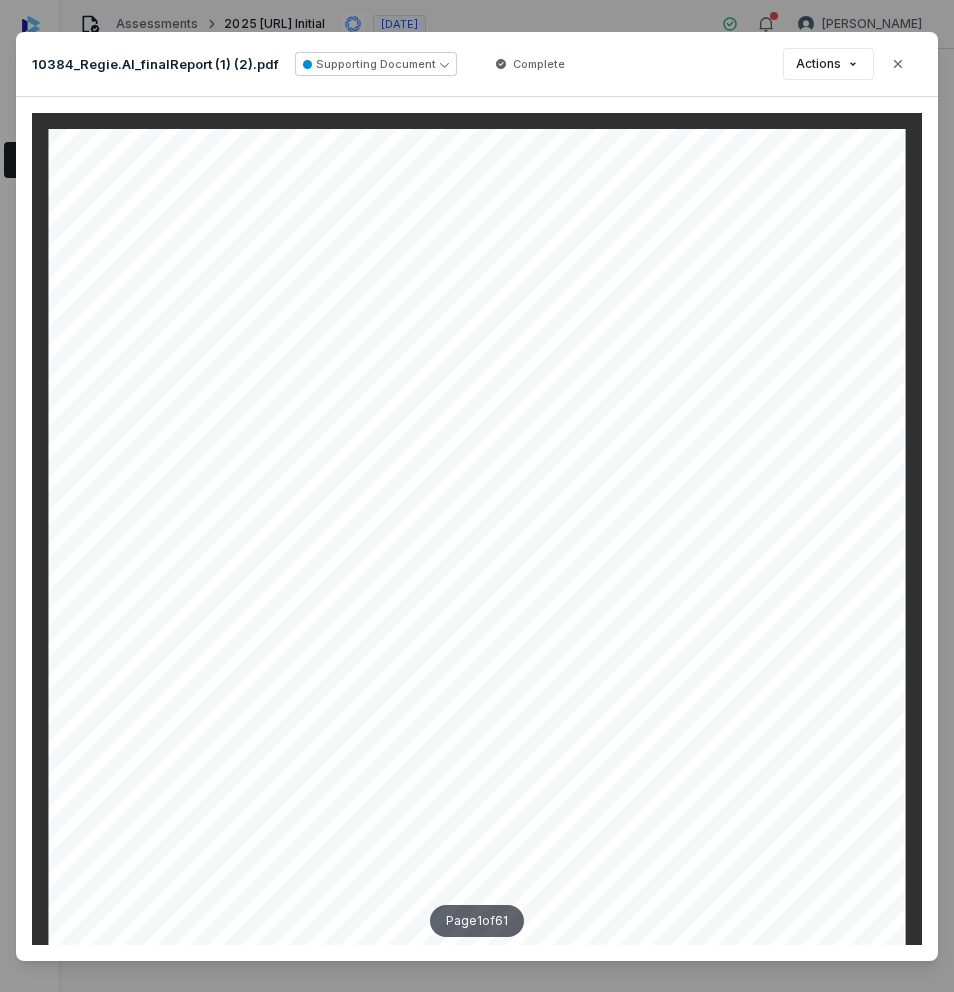 scroll, scrollTop: 0, scrollLeft: 0, axis: both 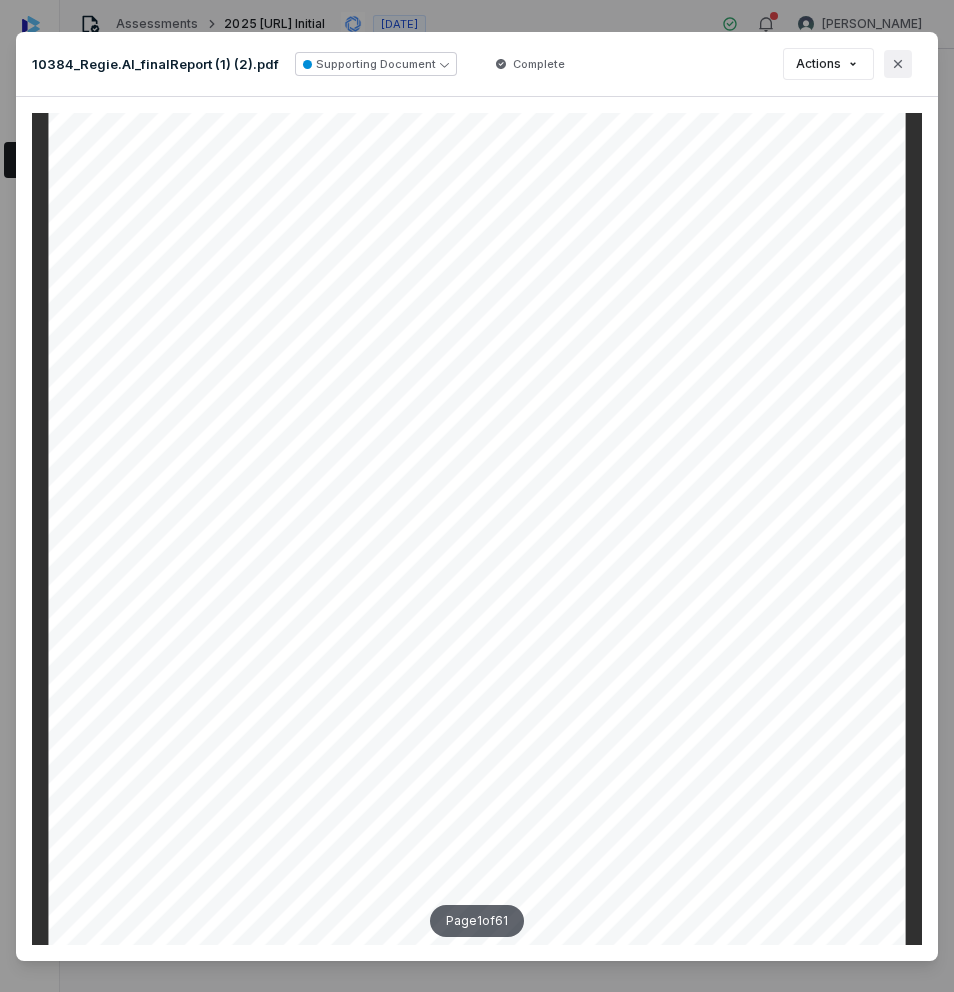 click 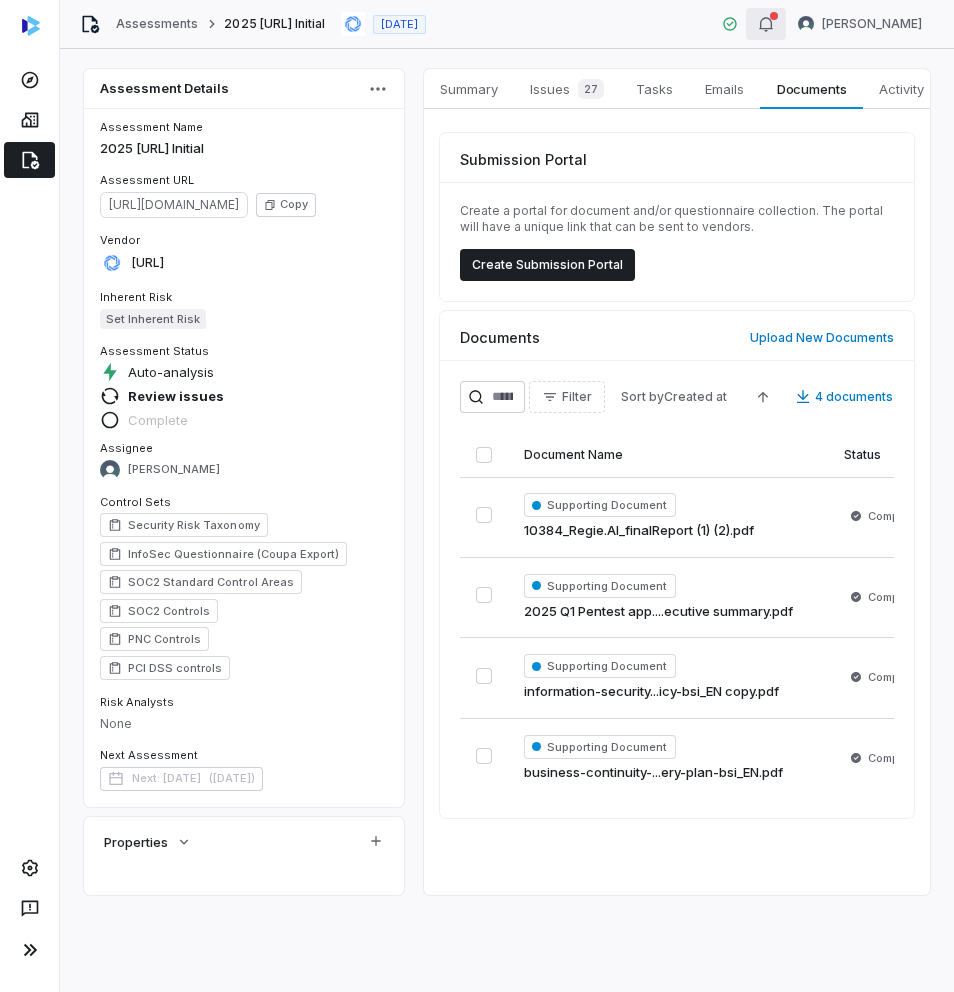 click 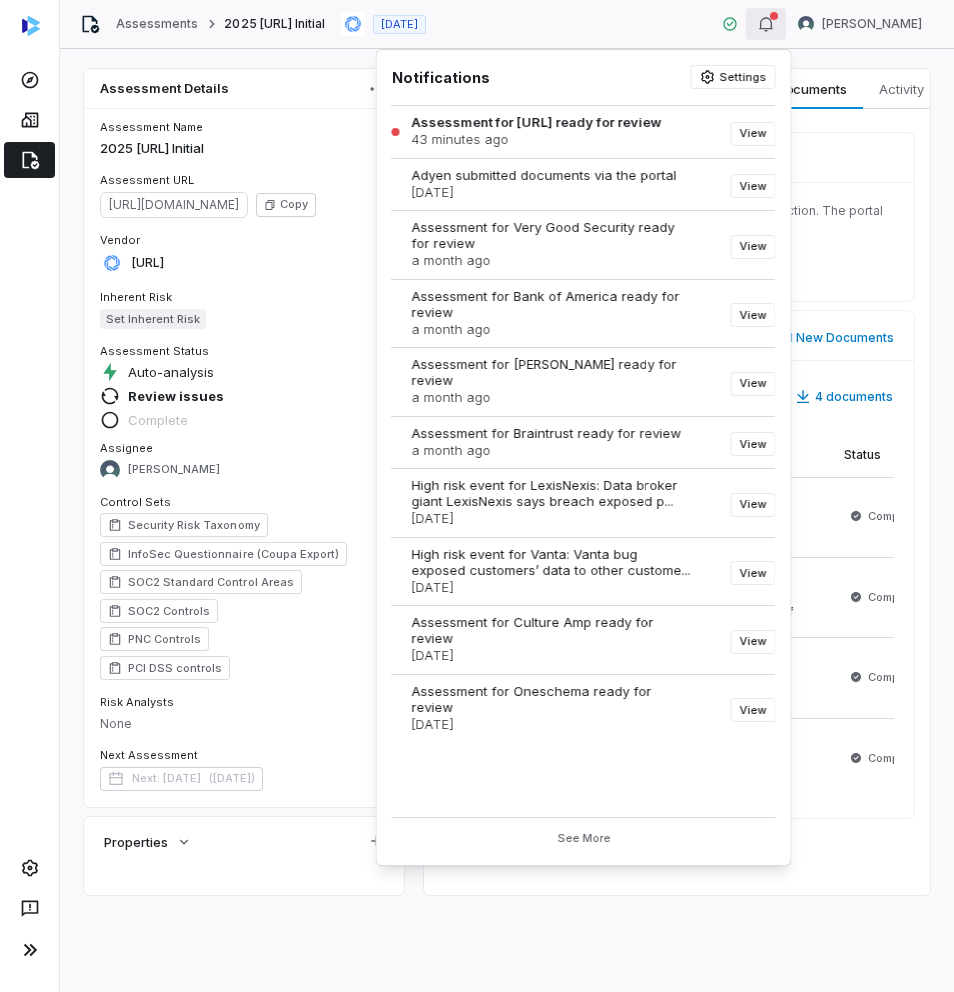 click on "Assessment for [URL] ready for review" at bounding box center [537, 122] 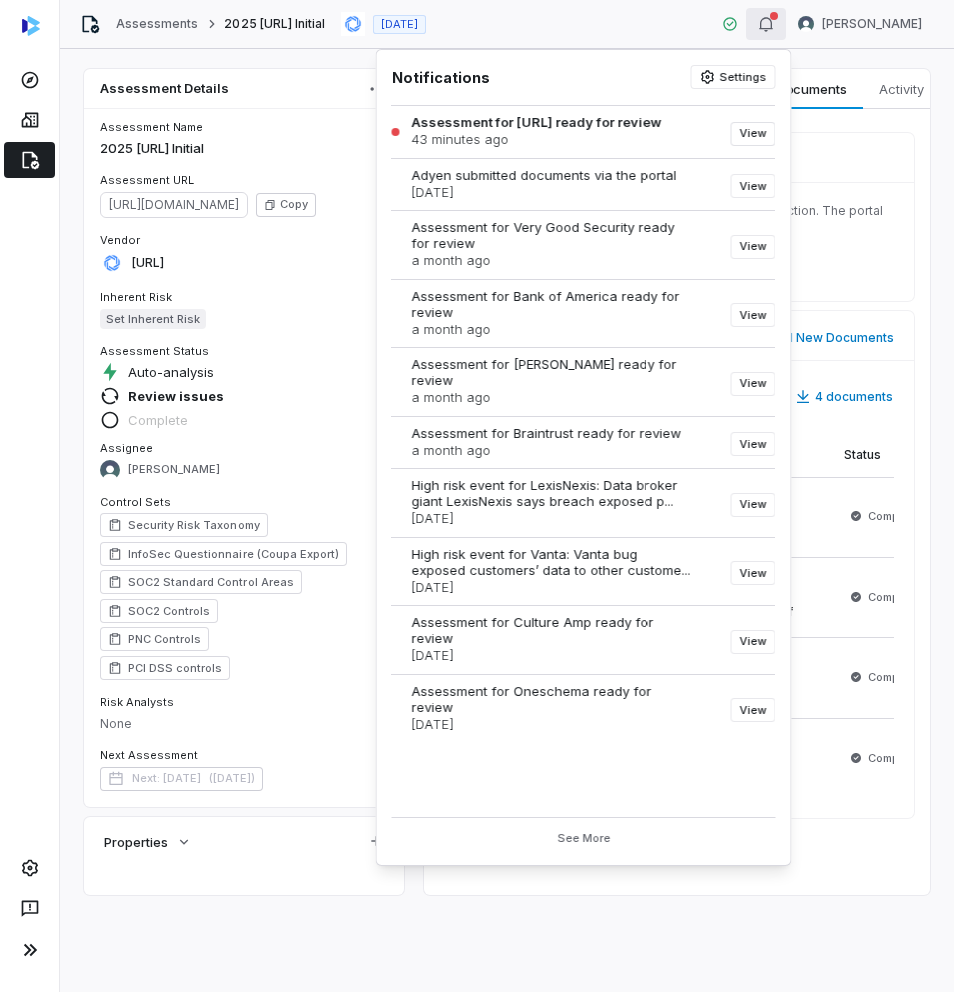 click on "View" at bounding box center [753, 134] 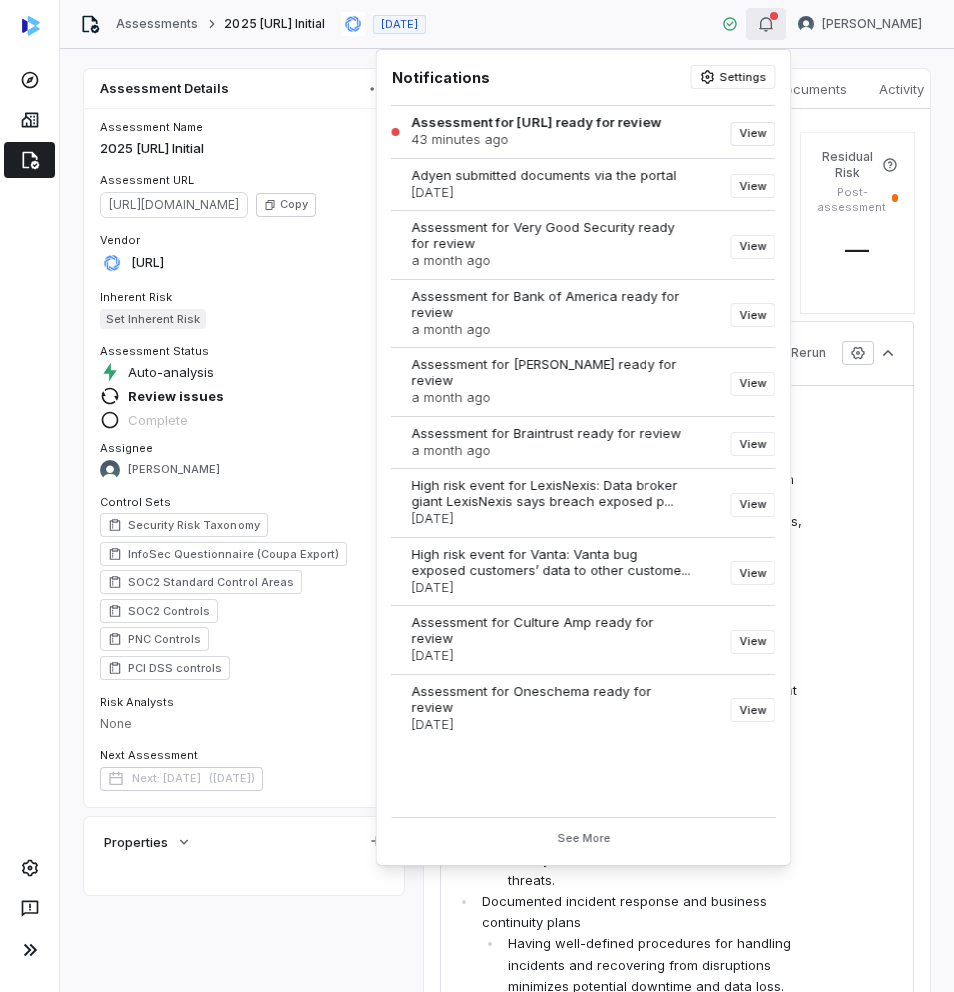 click on "View" at bounding box center (753, 134) 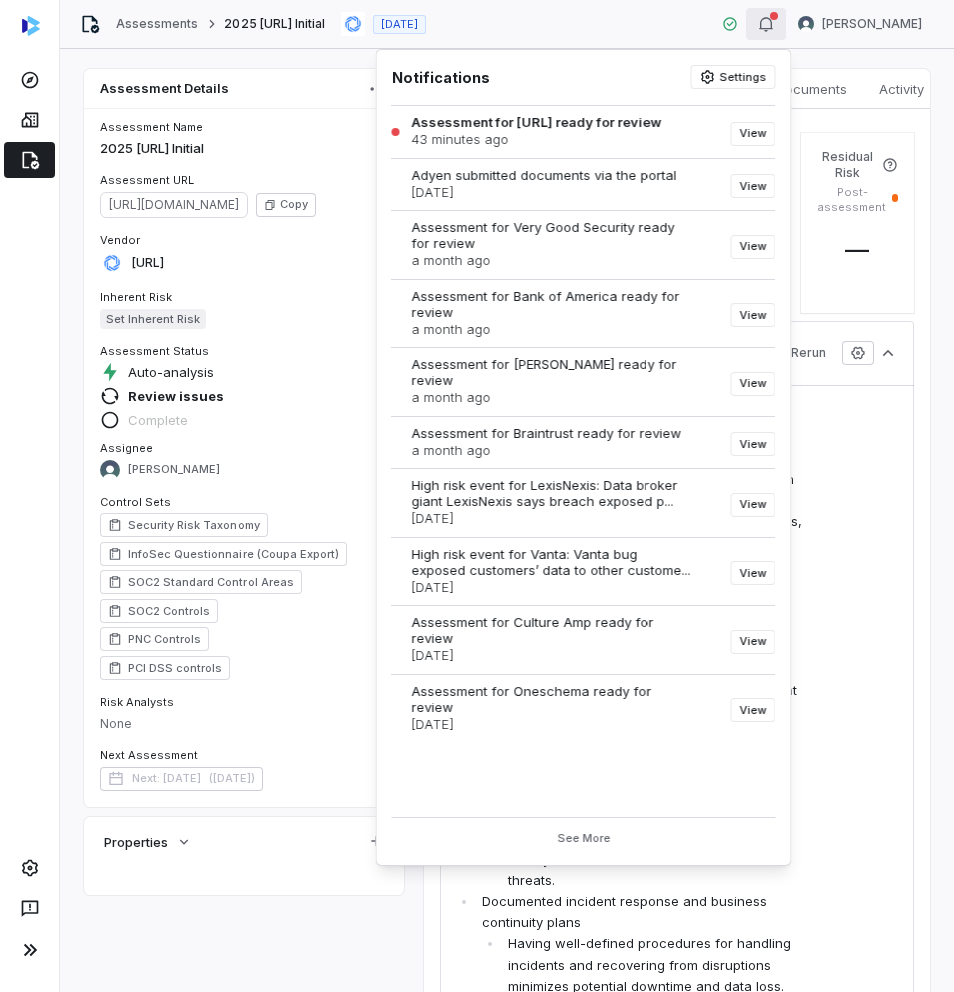 click on "Key Strengths
Comprehensive risk management program
This program enables proactive identification and mitigation of potential threats. By systematically assessing and addressing risks, the vendor can maintain a robust security posture.
Regular security testing and vulnerability management
Frequent vulnerability scans and penetration tests help identify and address security weaknesses promptly. This ongoing process ensures the vendor's systems remain resilient against evolving threats.
Strong access controls and authentication measures
Implementing multi-factor authentication and role-based access control significantly reduces the risk of unauthorized access. These measures help protect sensitive data and systems from both internal and external threats.
Documented incident response and business continuity plans
Formal vendor management program
Areas for Improvement
Monitoring and Inspection" at bounding box center (677, 1016) 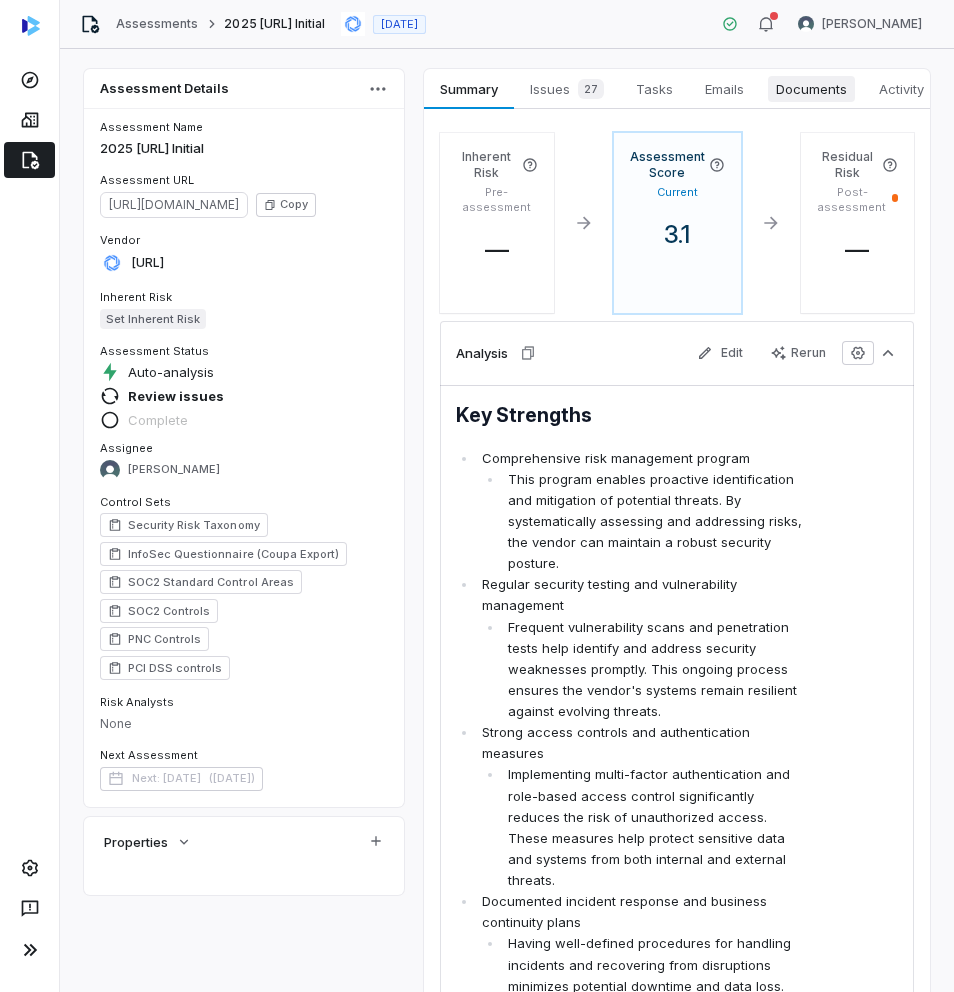 click on "Documents" at bounding box center [811, 89] 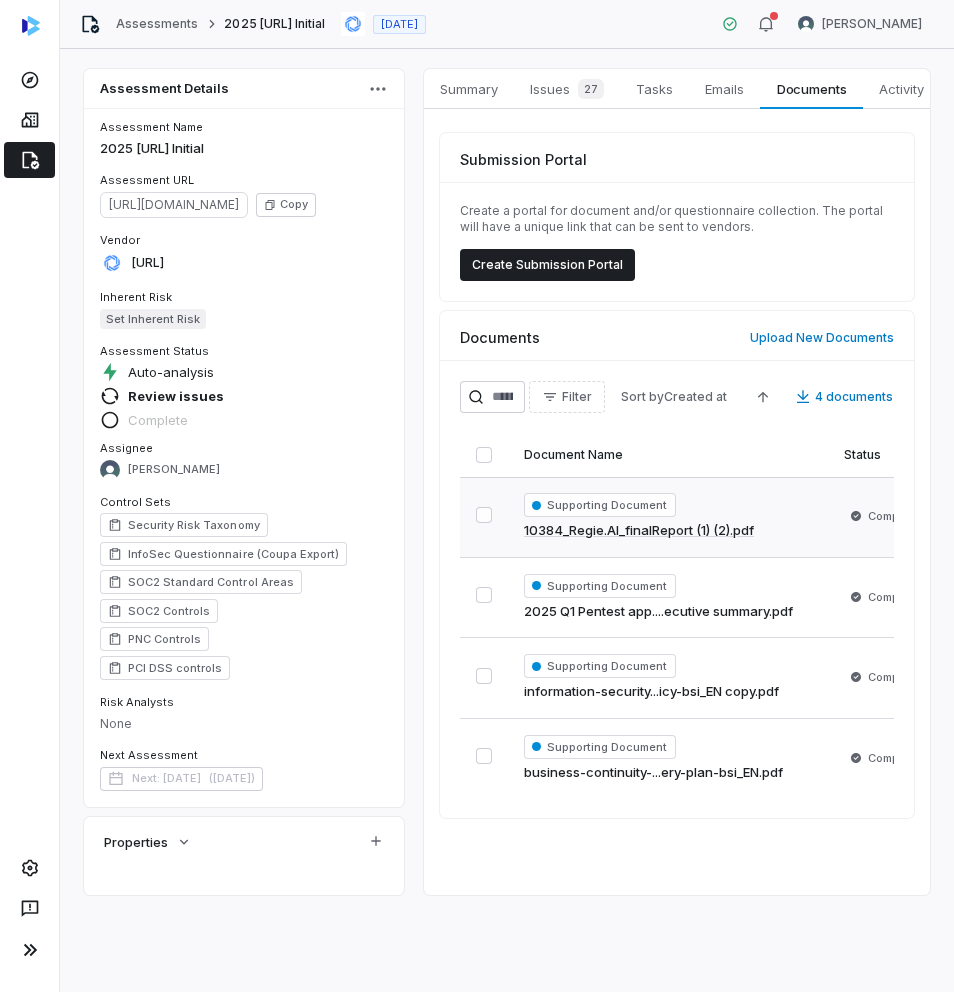 click on "Supporting Document" at bounding box center [600, 505] 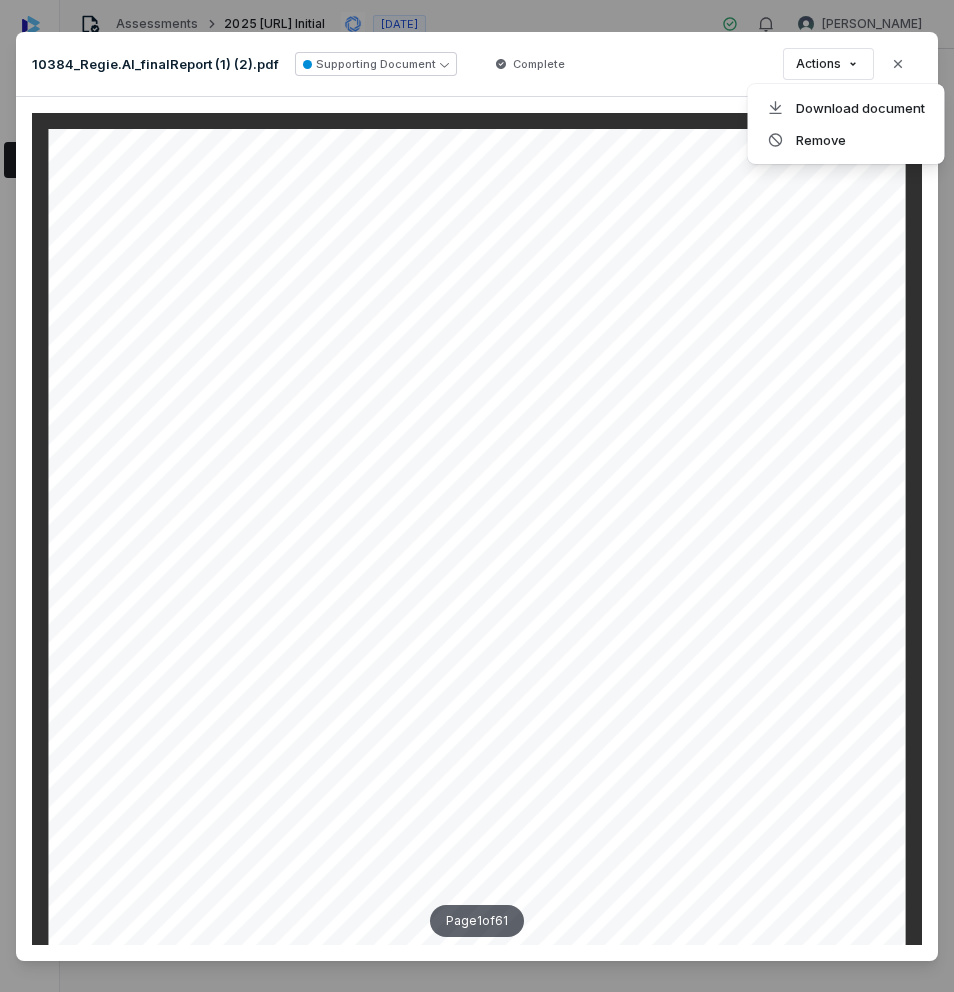 click on "Document Preview 10384_Regie.AI_finalReport (1) (2).pdf Supporting Document Complete Actions Close Page  1  of  61" at bounding box center (477, 510) 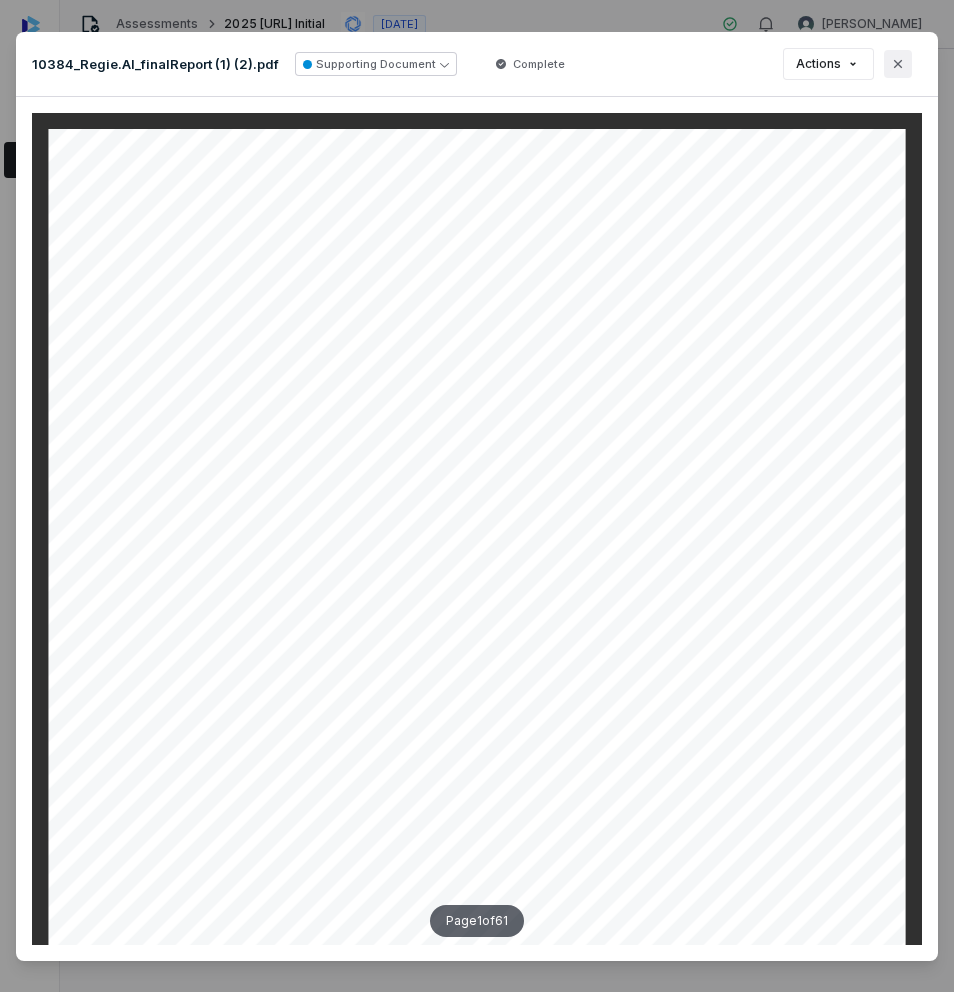 click 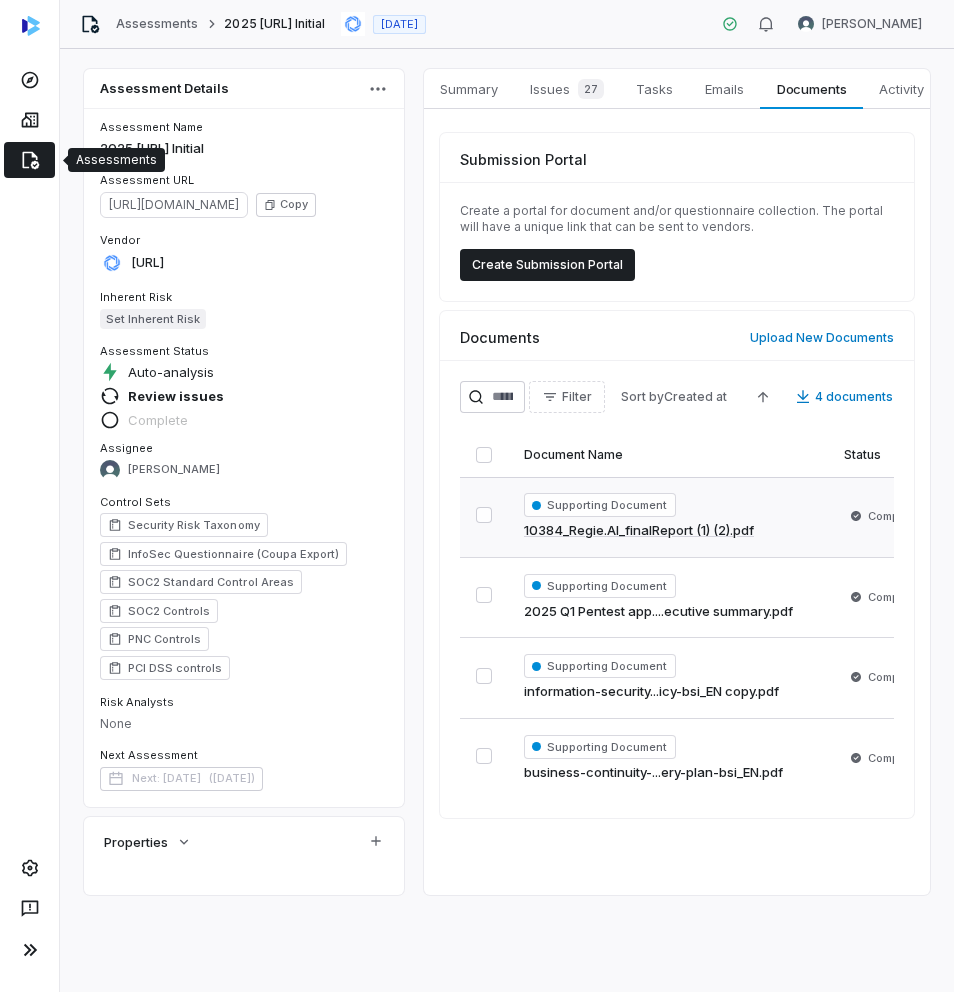 click 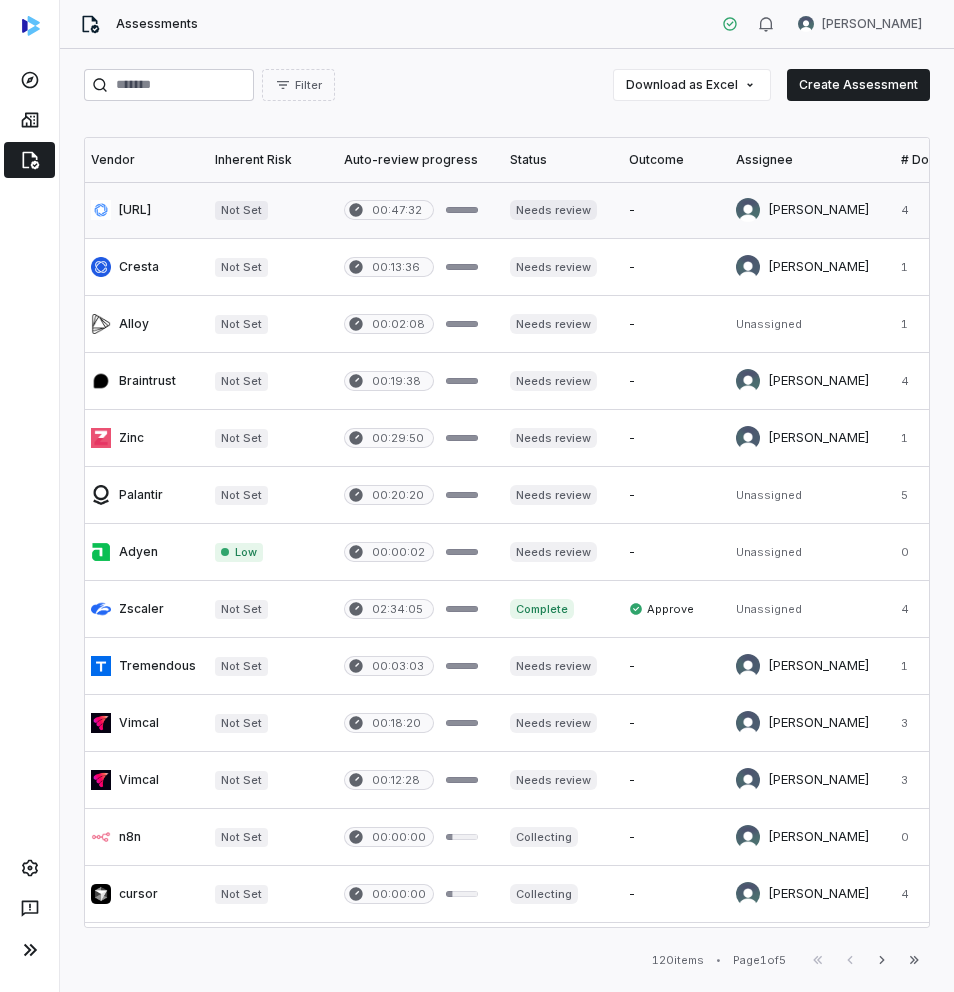 scroll, scrollTop: 0, scrollLeft: 524, axis: horizontal 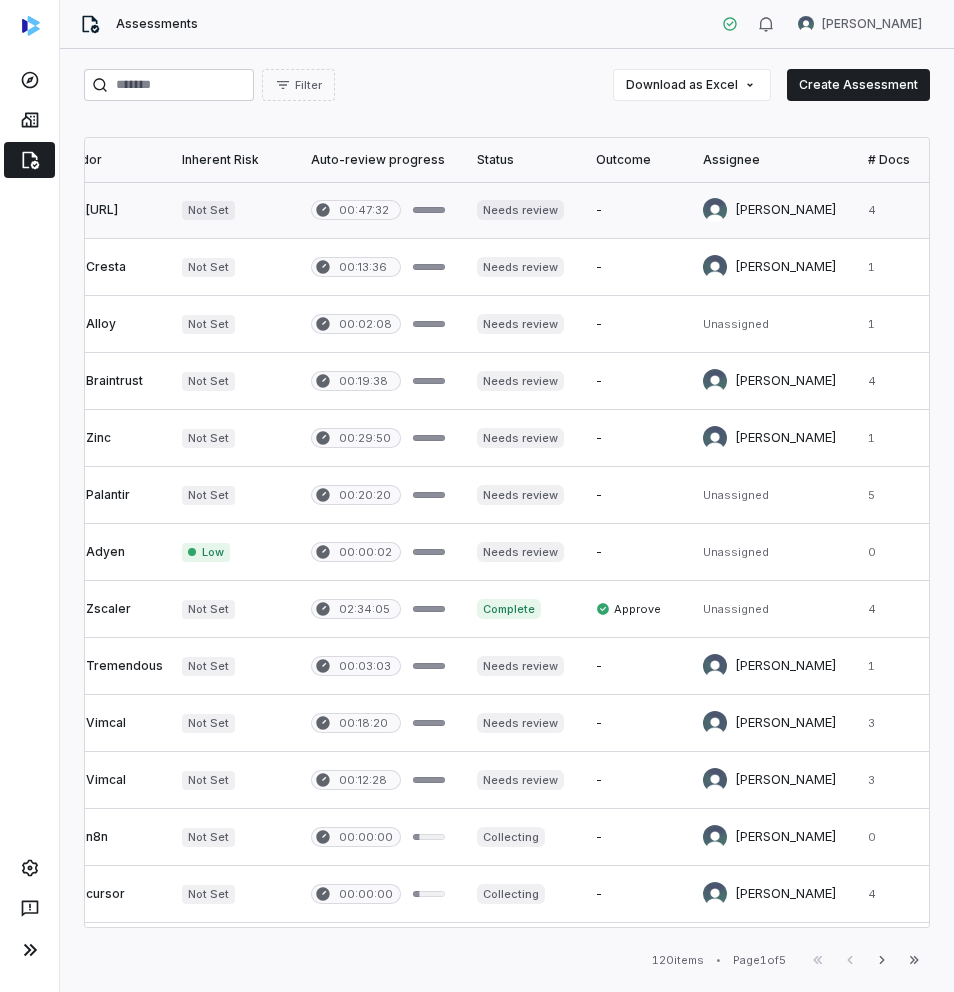 click at bounding box center [520, 210] 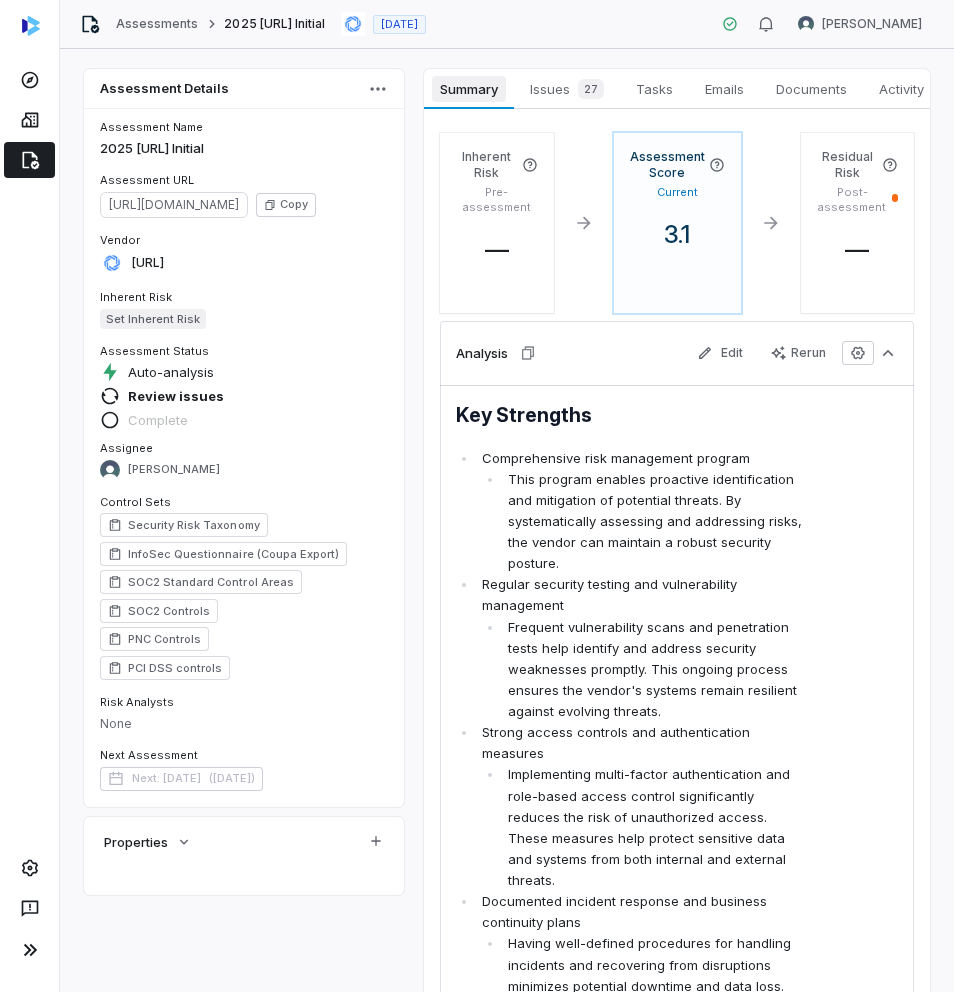 click on "Summary" at bounding box center (468, 89) 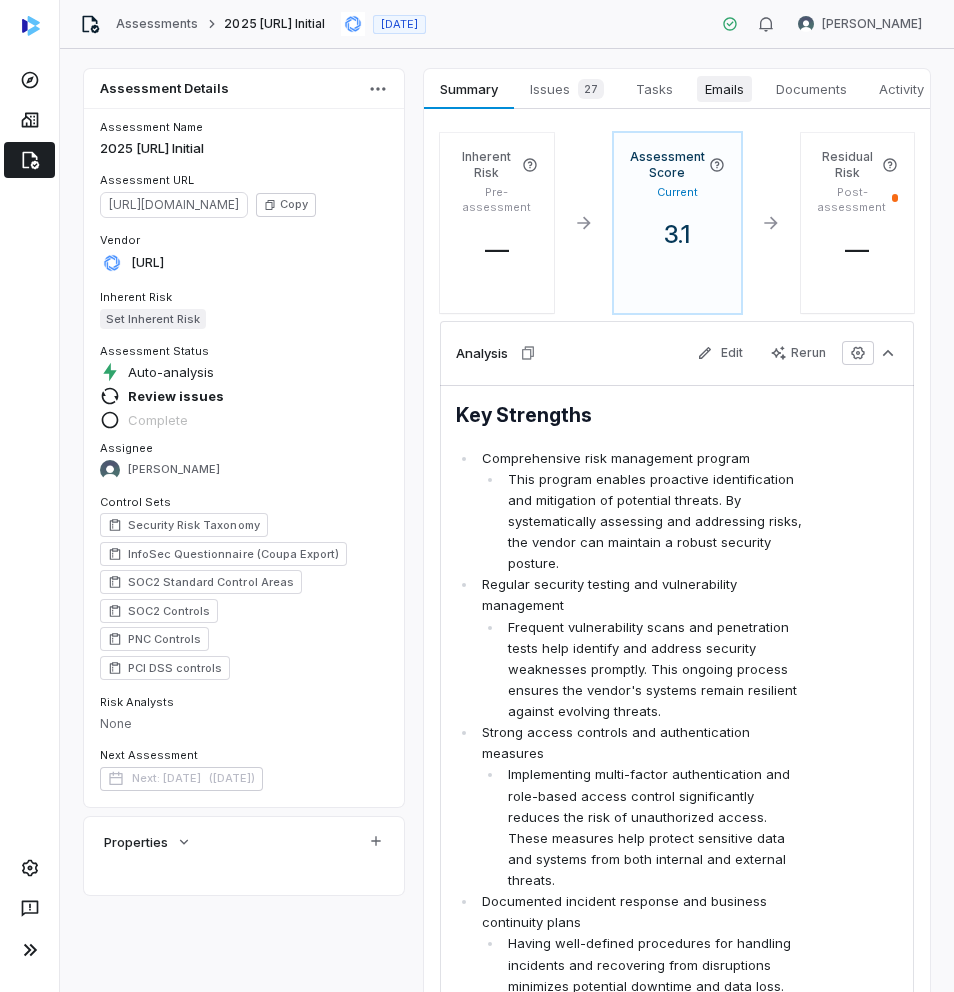 click on "Emails" at bounding box center [724, 89] 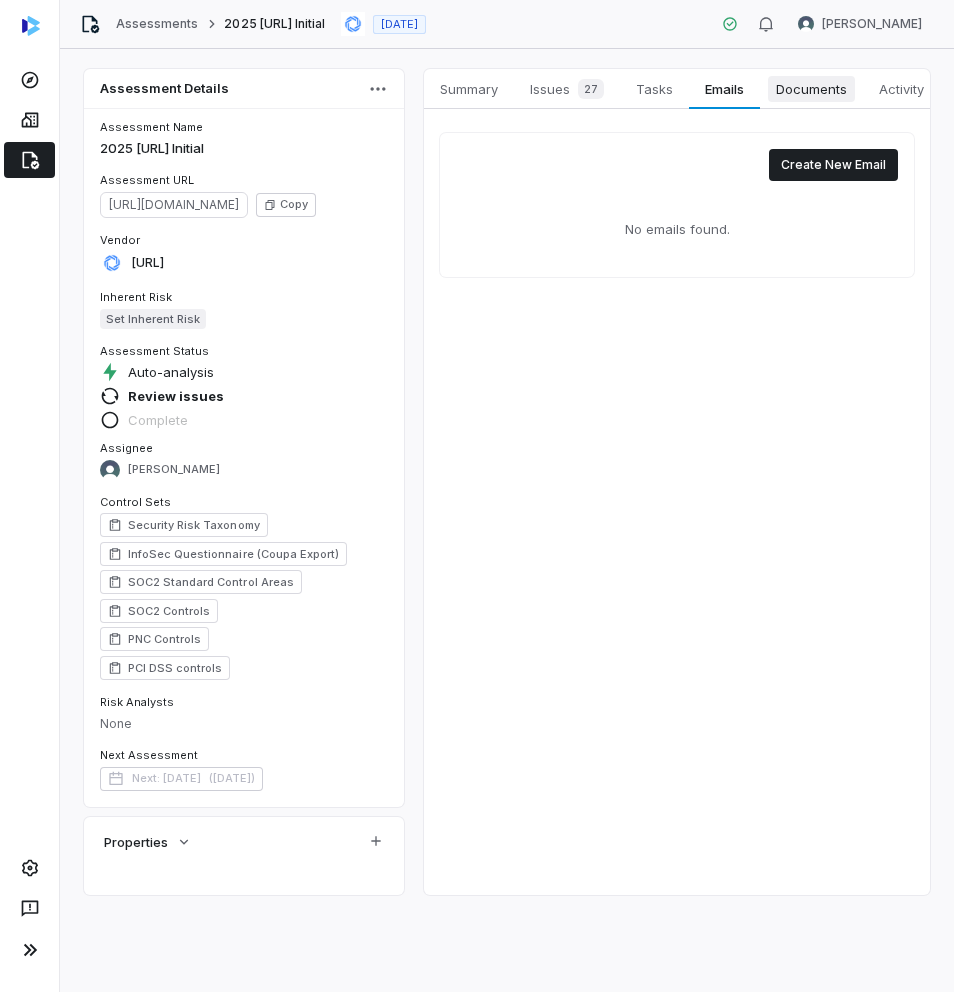 click on "Documents" at bounding box center (811, 89) 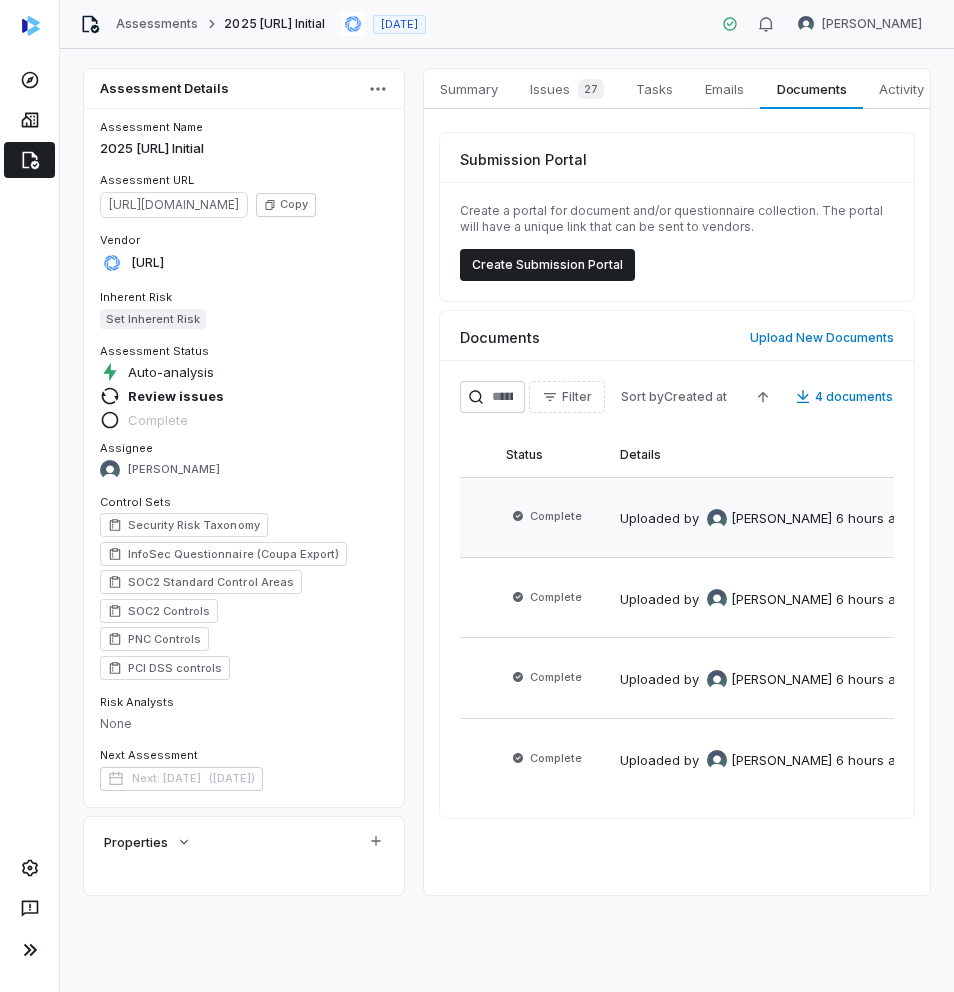 scroll, scrollTop: 0, scrollLeft: 420, axis: horizontal 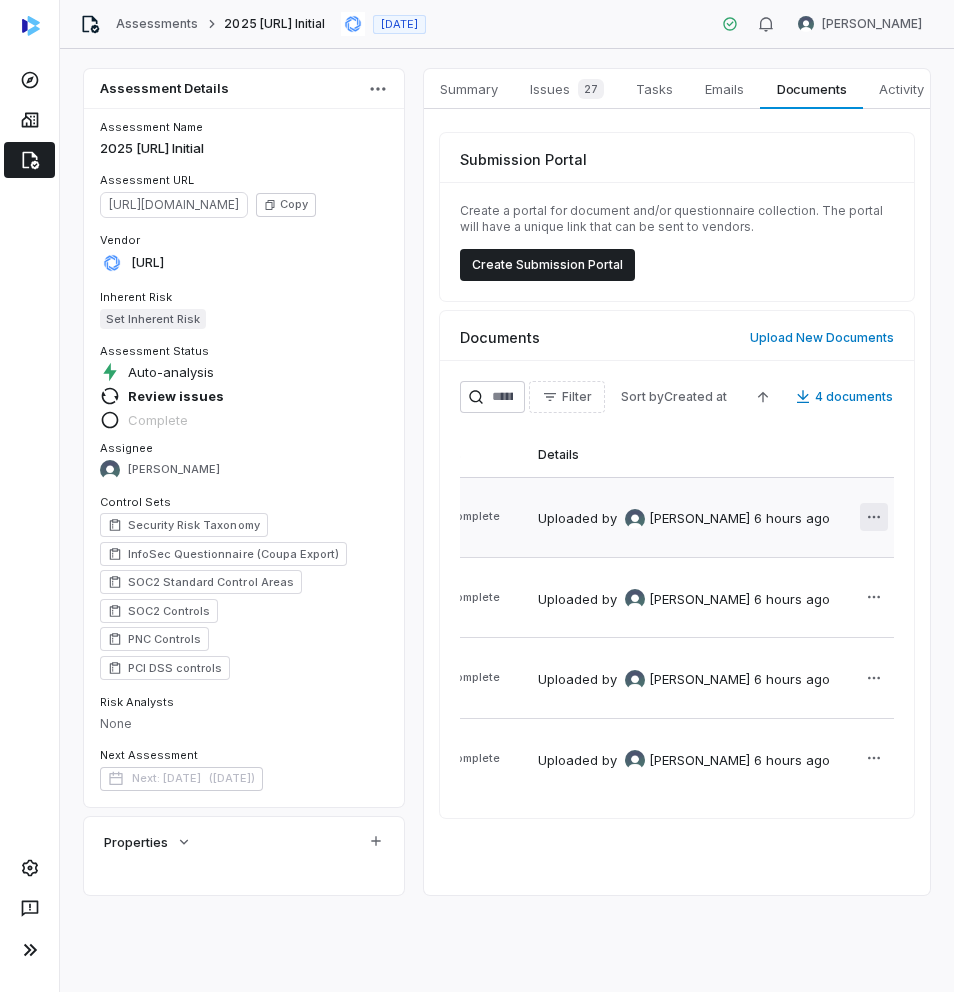 click on "Assessments 2025 [URL] Initial [DATE] [PERSON_NAME] Assessment Details Assessment Name 2025 [URL] Initial Assessment URL  [URL][DOMAIN_NAME] Copy Vendor [URL] Inherent Risk Set Inherent Risk Assessment Status Auto-analysis Review issues Complete Assignee [PERSON_NAME] Control Sets Security Risk Taxonomy InfoSec Questionnaire (Coupa Export) SOC2 Standard Control Areas SOC2 Controls PNC Controls PCI DSS controls Risk Analysts None Next Assessment Next: [DATE] ( [DATE] ) Properties Summary Summary Issues 27 Issues 27 Tasks Tasks Emails Emails Documents Documents Activity Activity Submission Portal Create a portal for document and/or questionnaire collection. The portal will have a unique link that can be sent to vendors. Create Submission Portal Documents Upload New Documents Filter Sort by  Created at 4 documents Document Name Status Details Supporting Document 10384_Regie.AI_finalReport (1) (2).pdf by by" at bounding box center [477, 496] 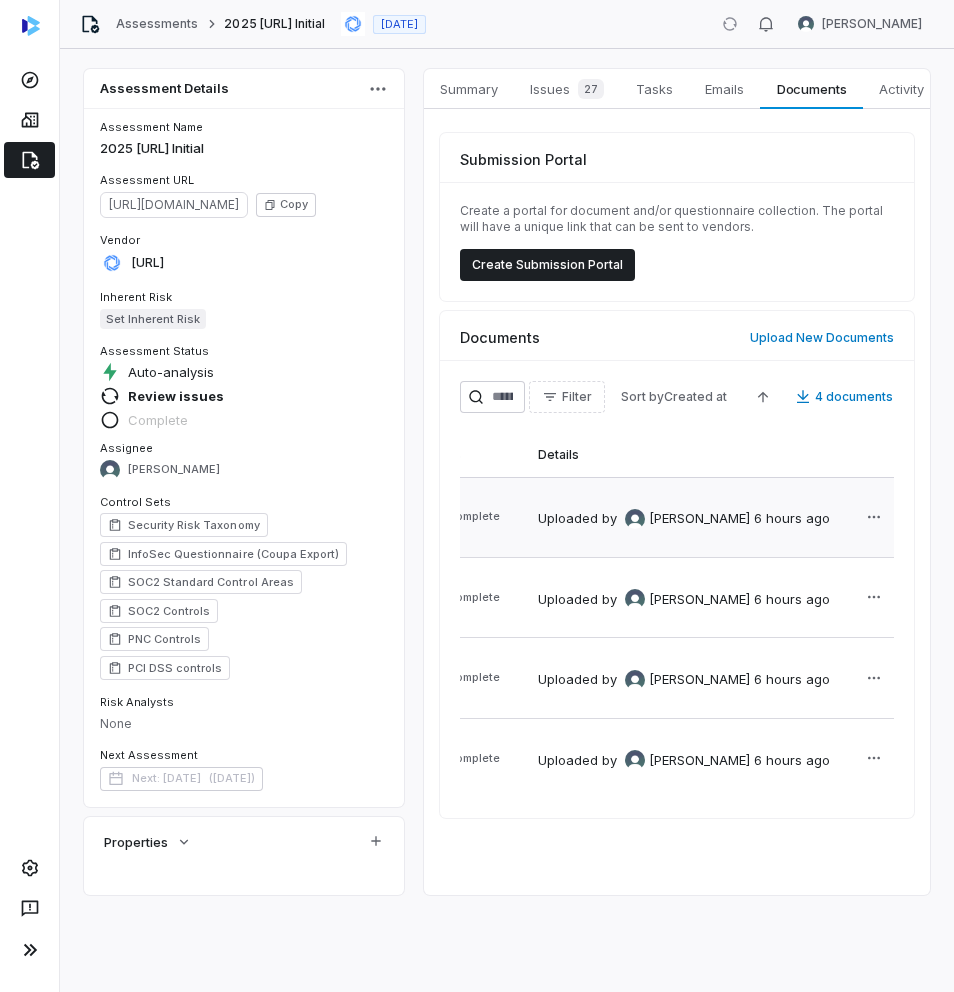 click on "Assessments 2025 [URL] Initial [DATE] [PERSON_NAME] Assessment Details Assessment Name 2025 [URL] Initial Assessment URL  [URL][DOMAIN_NAME] Copy Vendor [URL] Inherent Risk Set Inherent Risk Assessment Status Auto-analysis Review issues Complete Assignee [PERSON_NAME] Control Sets Security Risk Taxonomy InfoSec Questionnaire (Coupa Export) SOC2 Standard Control Areas SOC2 Controls PNC Controls PCI DSS controls Risk Analysts None Next Assessment Next: [DATE] ( [DATE] ) Properties Summary Summary Issues 27 Issues 27 Tasks Tasks Emails Emails Documents Documents Activity Activity Submission Portal Create a portal for document and/or questionnaire collection. The portal will have a unique link that can be sent to vendors. Create Submission Portal Documents Upload New Documents Filter Sort by  Created at 4 documents Document Name Status Details Supporting Document 10384_Regie.AI_finalReport (1) (2).pdf by by" at bounding box center [477, 496] 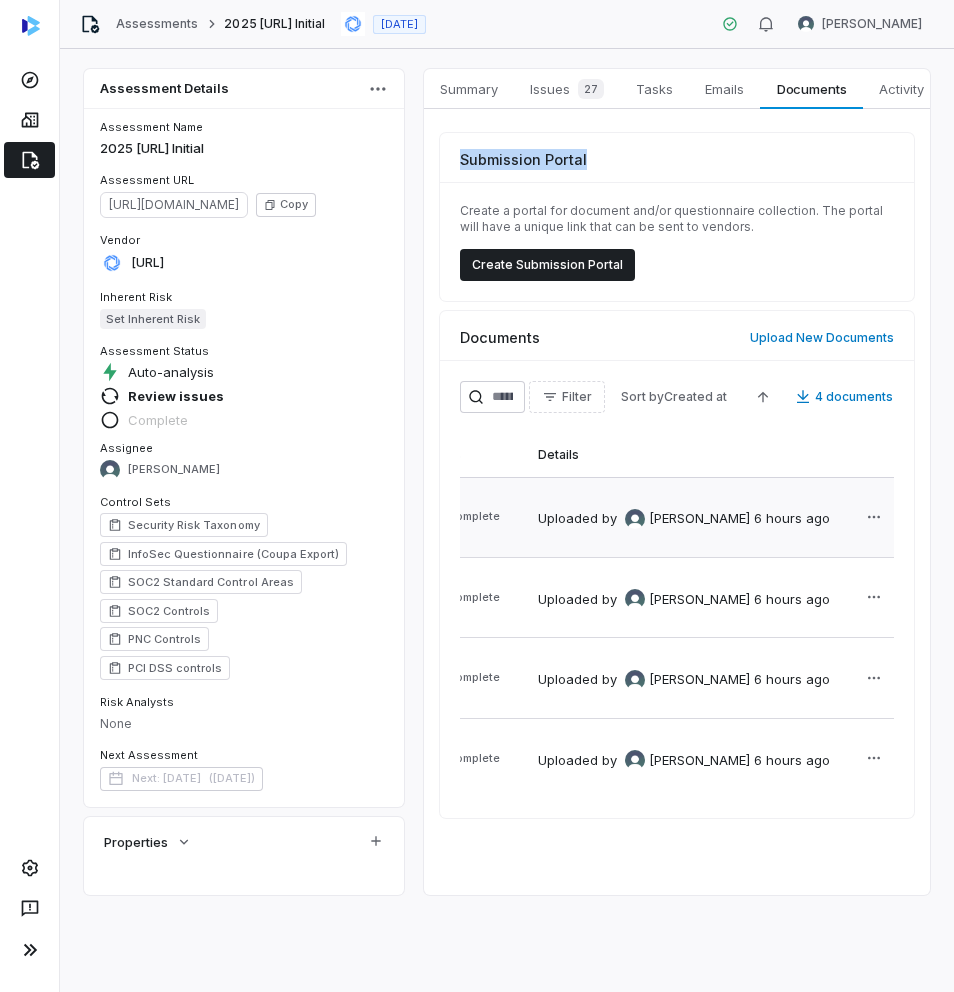 drag, startPoint x: 952, startPoint y: 148, endPoint x: 1491, endPoint y: 165, distance: 539.268 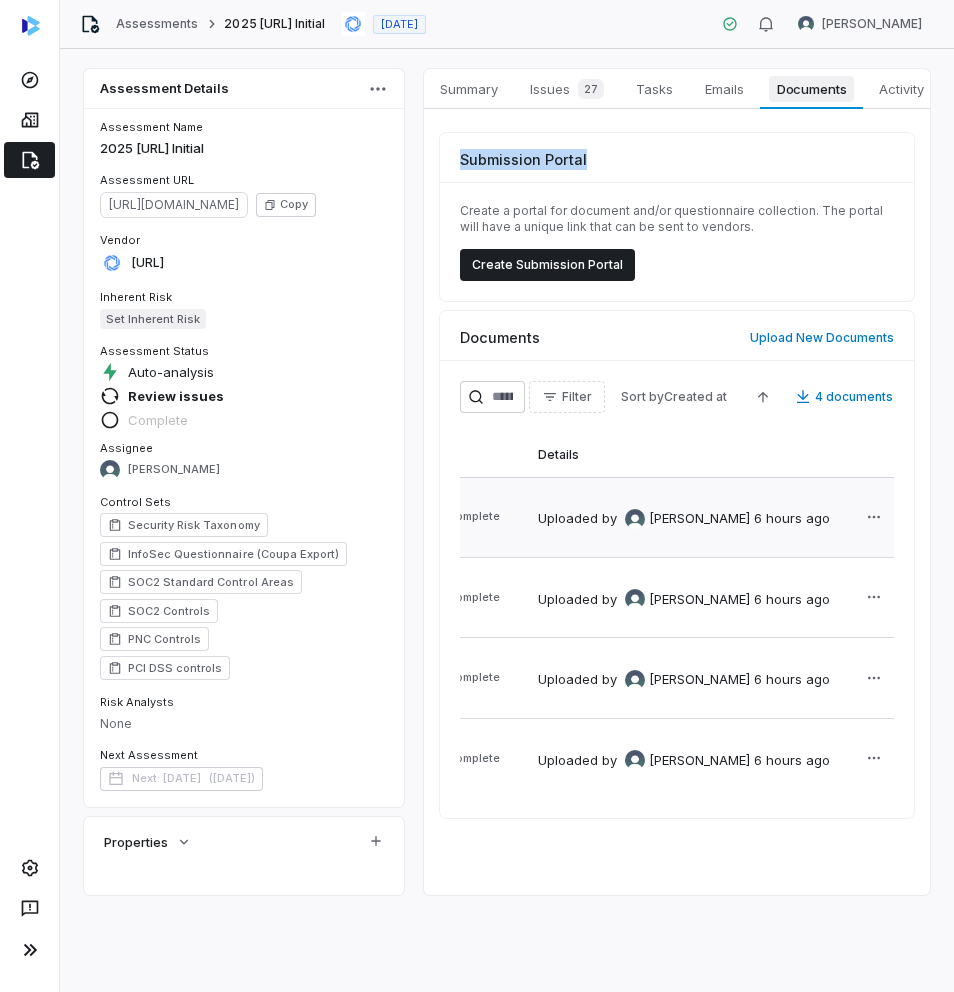 click on "Documents" at bounding box center [812, 89] 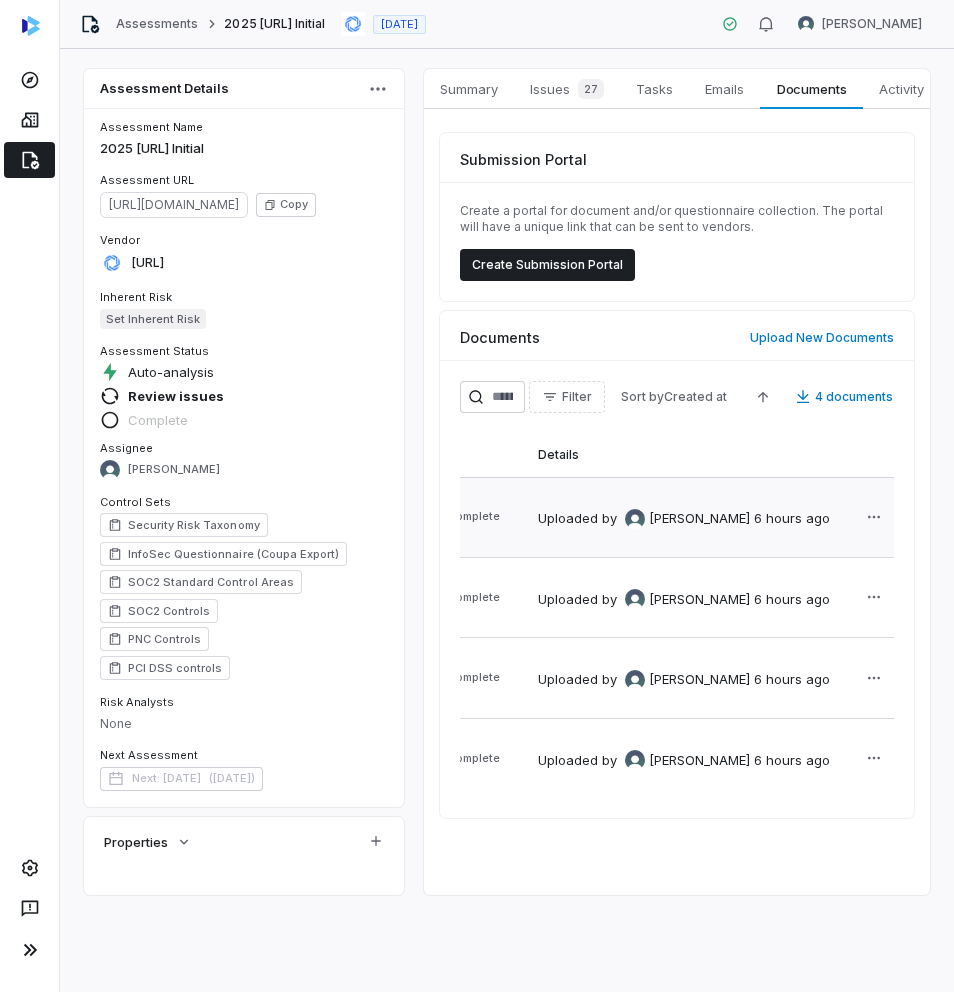 click on "Uploaded by [PERSON_NAME] 6 hours ago" at bounding box center [684, 519] 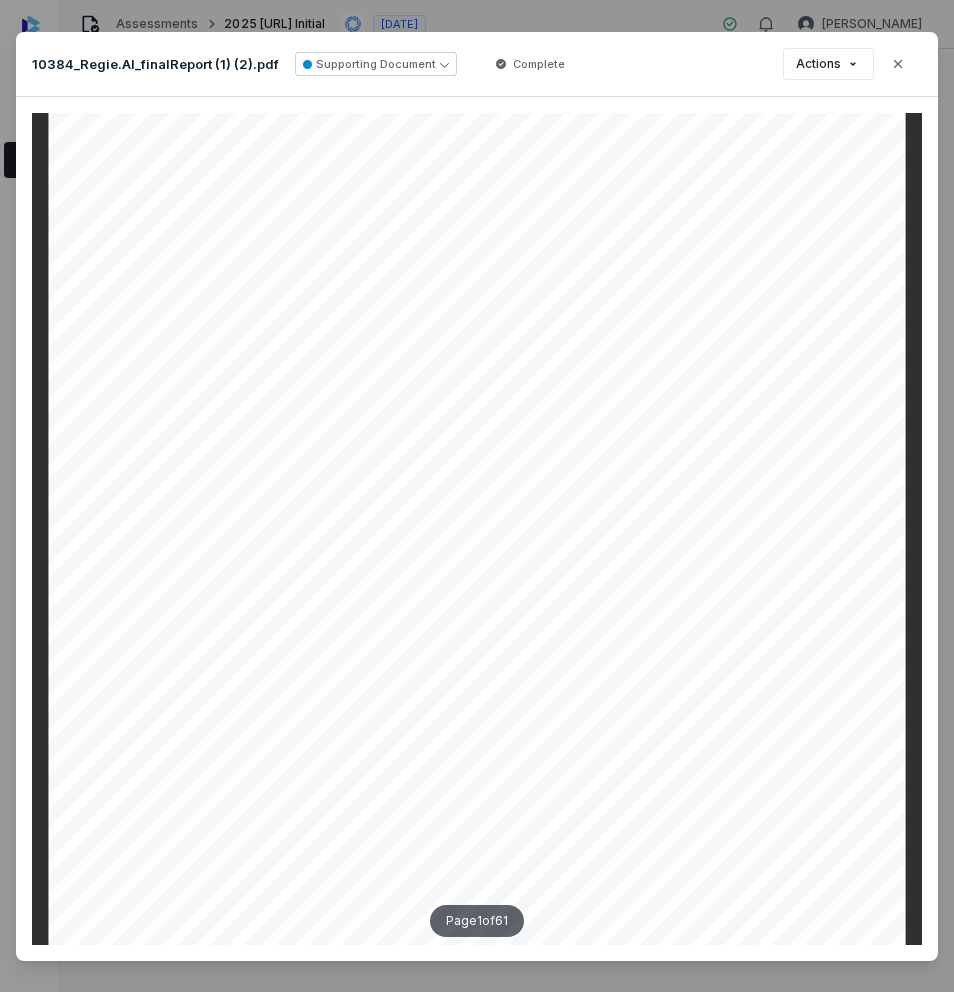 scroll, scrollTop: 0, scrollLeft: 0, axis: both 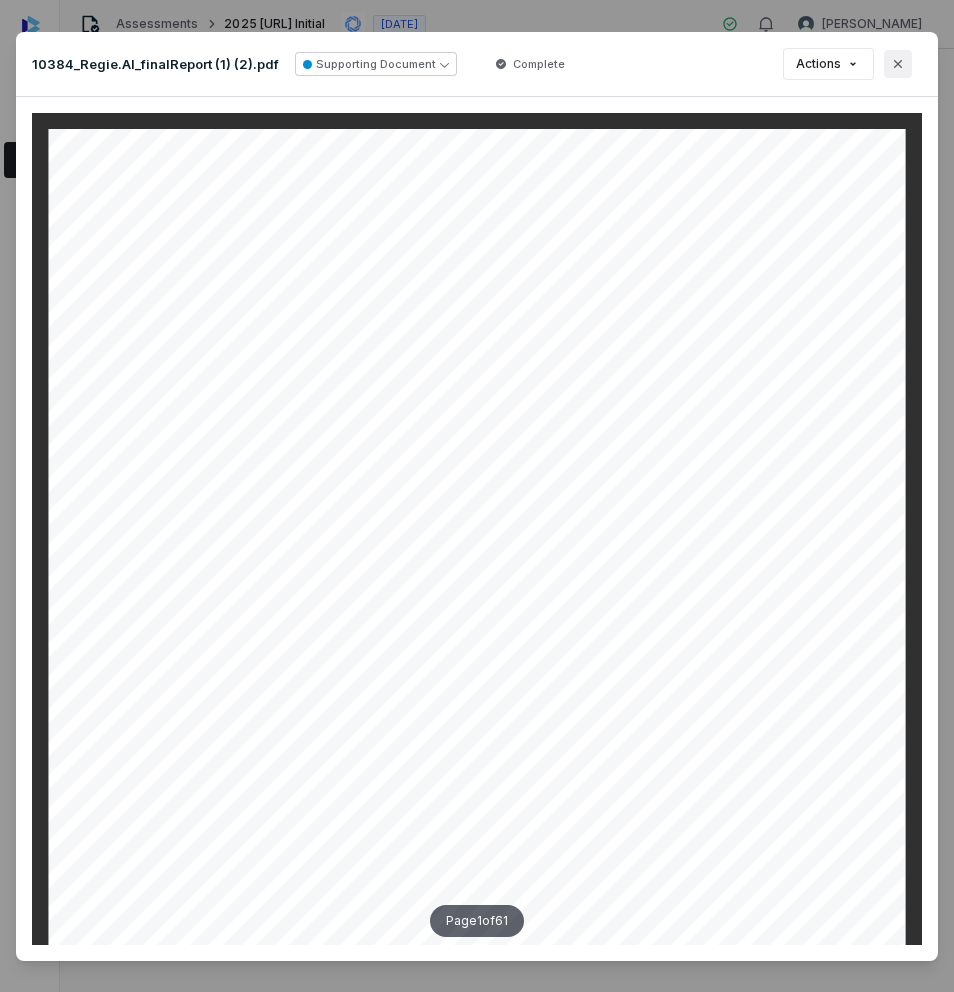 click 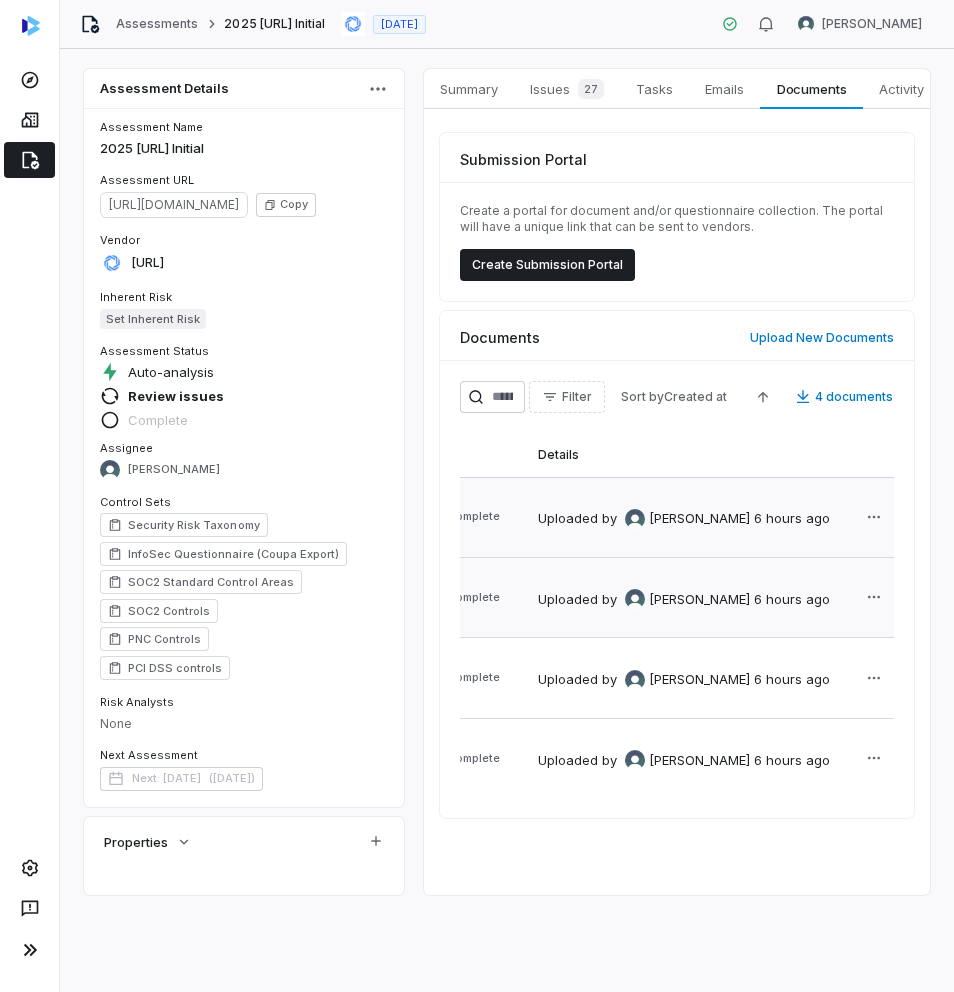 click on "[PERSON_NAME]" at bounding box center [699, 600] 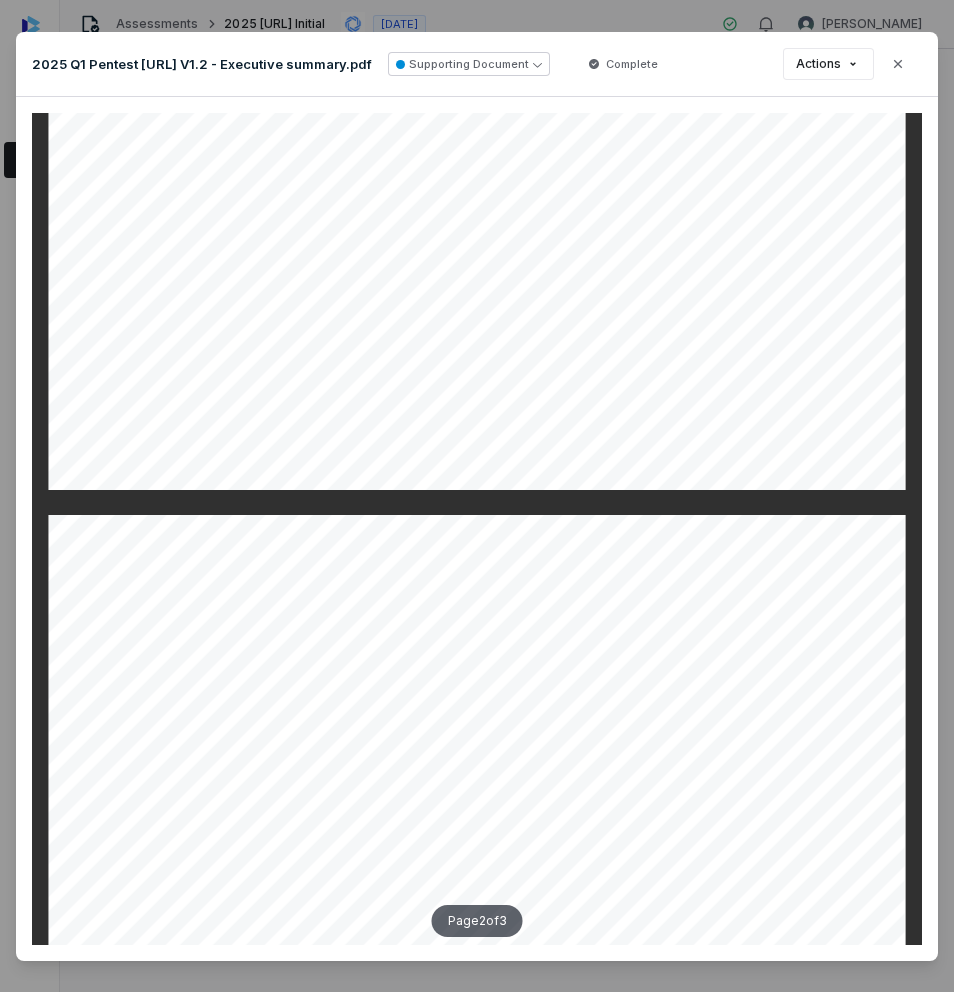 scroll, scrollTop: 799, scrollLeft: 0, axis: vertical 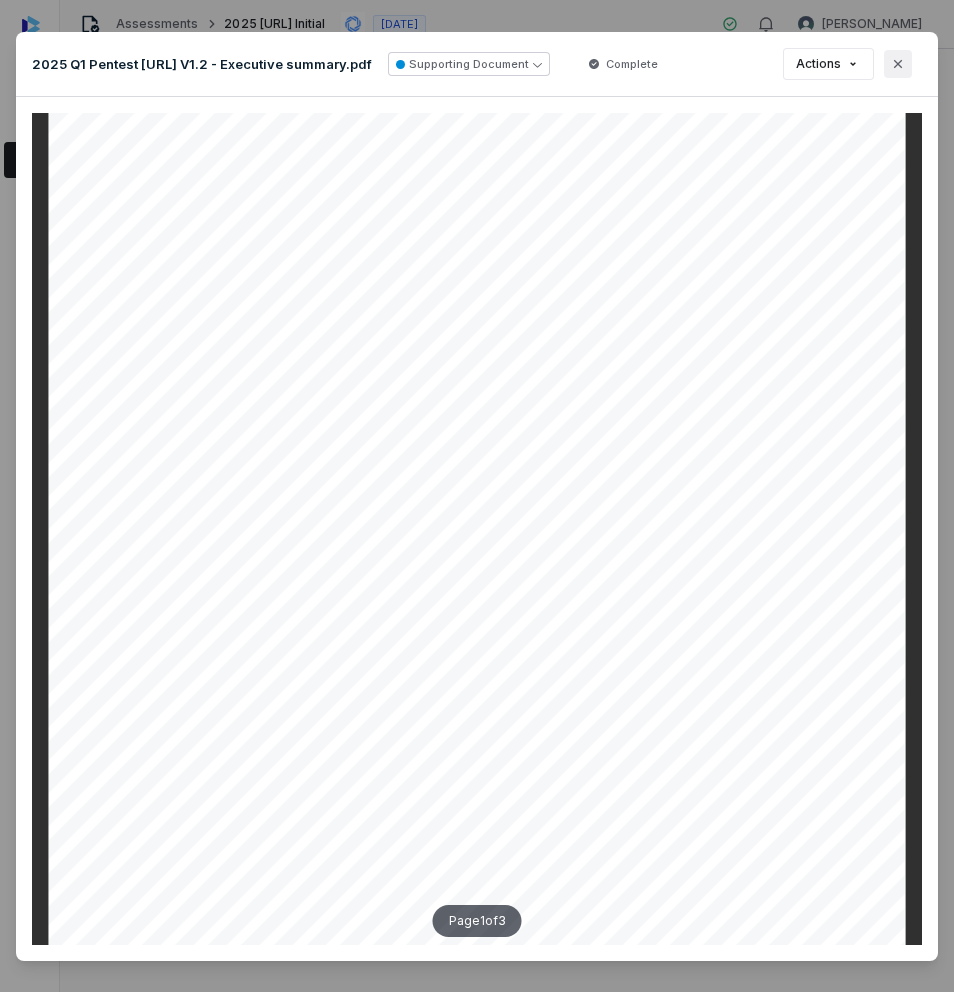 click 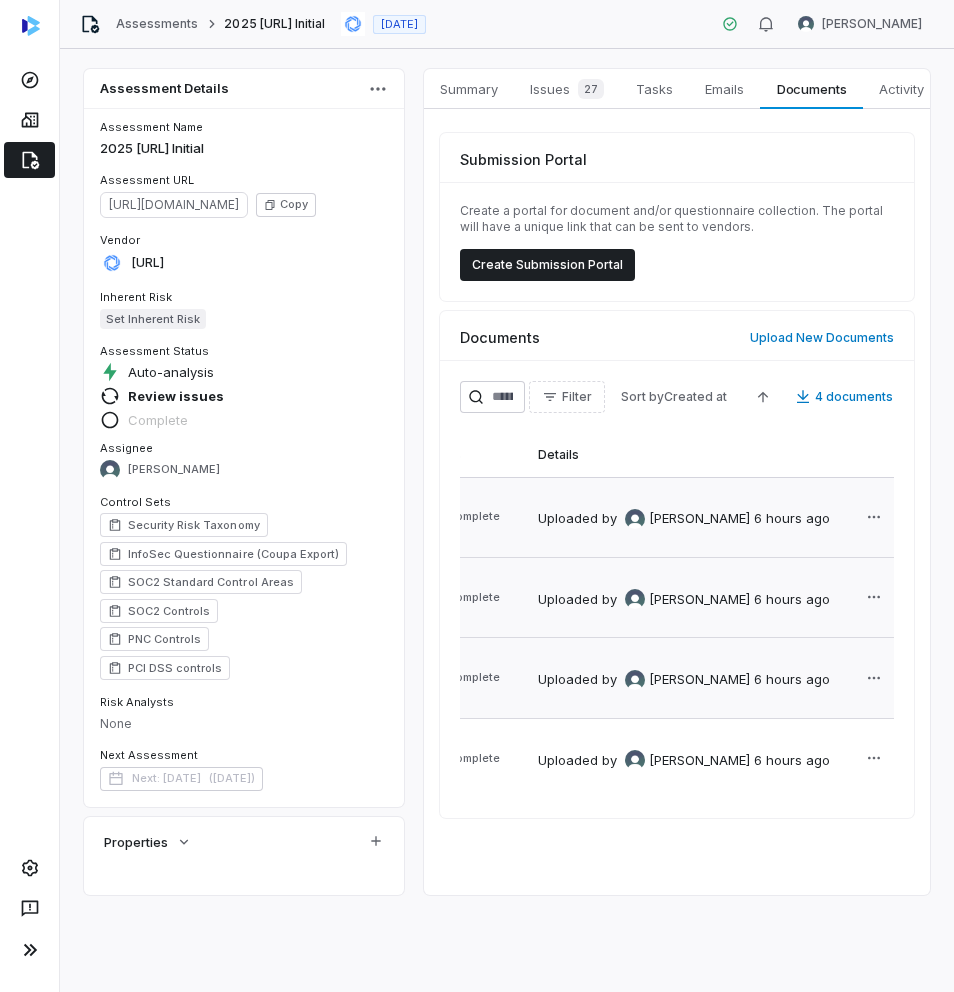 click on "[PERSON_NAME]" at bounding box center (699, 680) 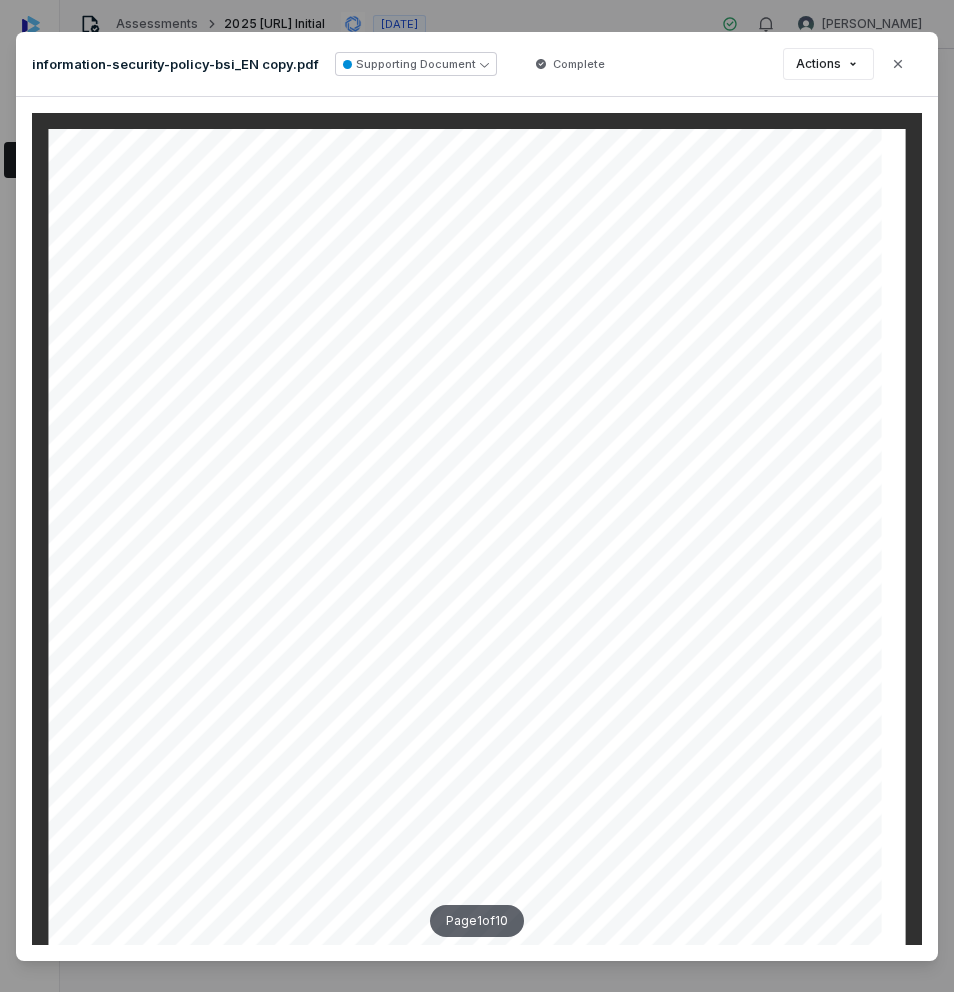 scroll, scrollTop: 5, scrollLeft: 0, axis: vertical 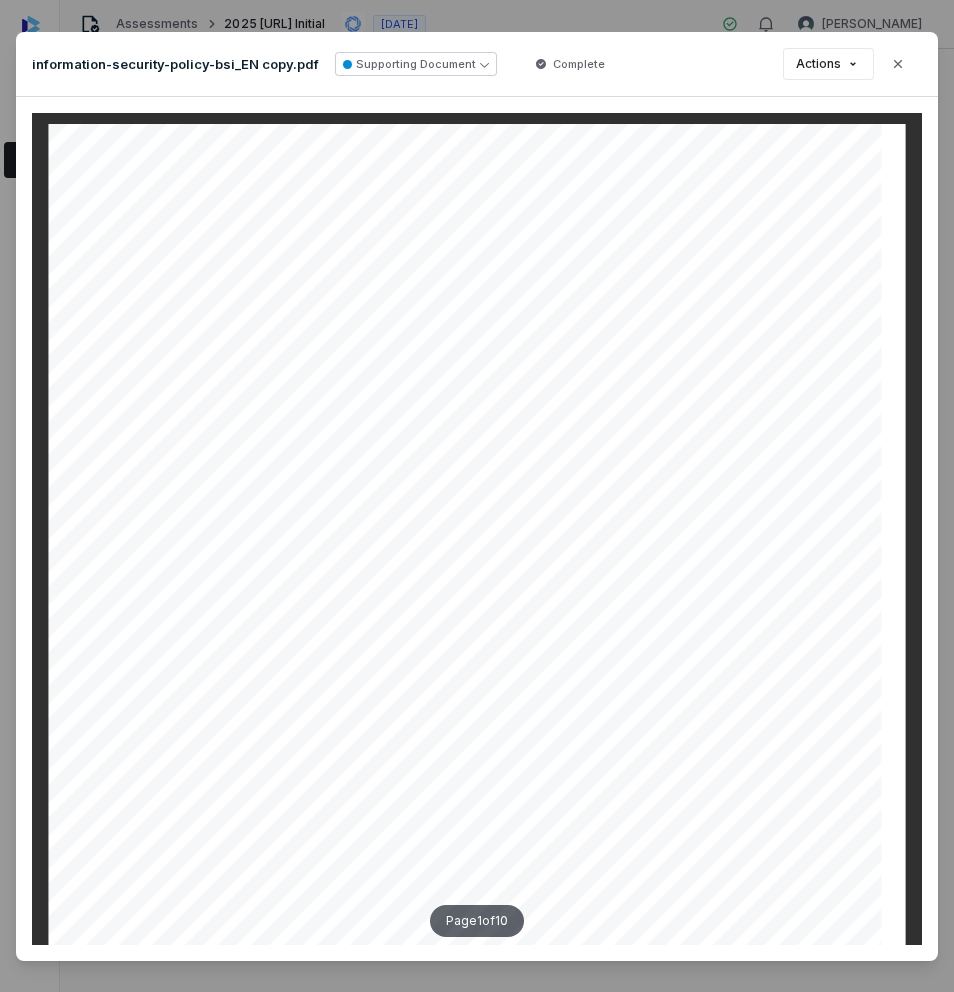 click on "Close" at bounding box center [898, 64] 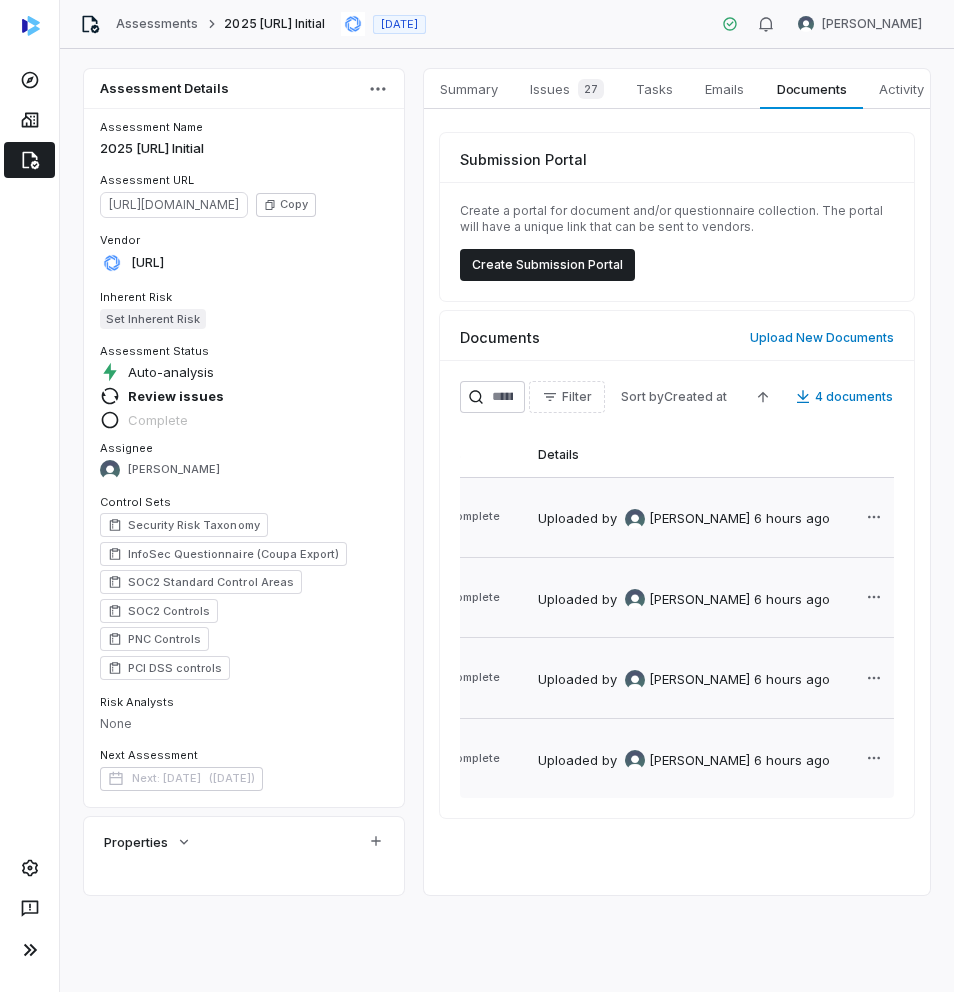click on "Uploaded by [PERSON_NAME] 6 hours ago" at bounding box center (684, 760) 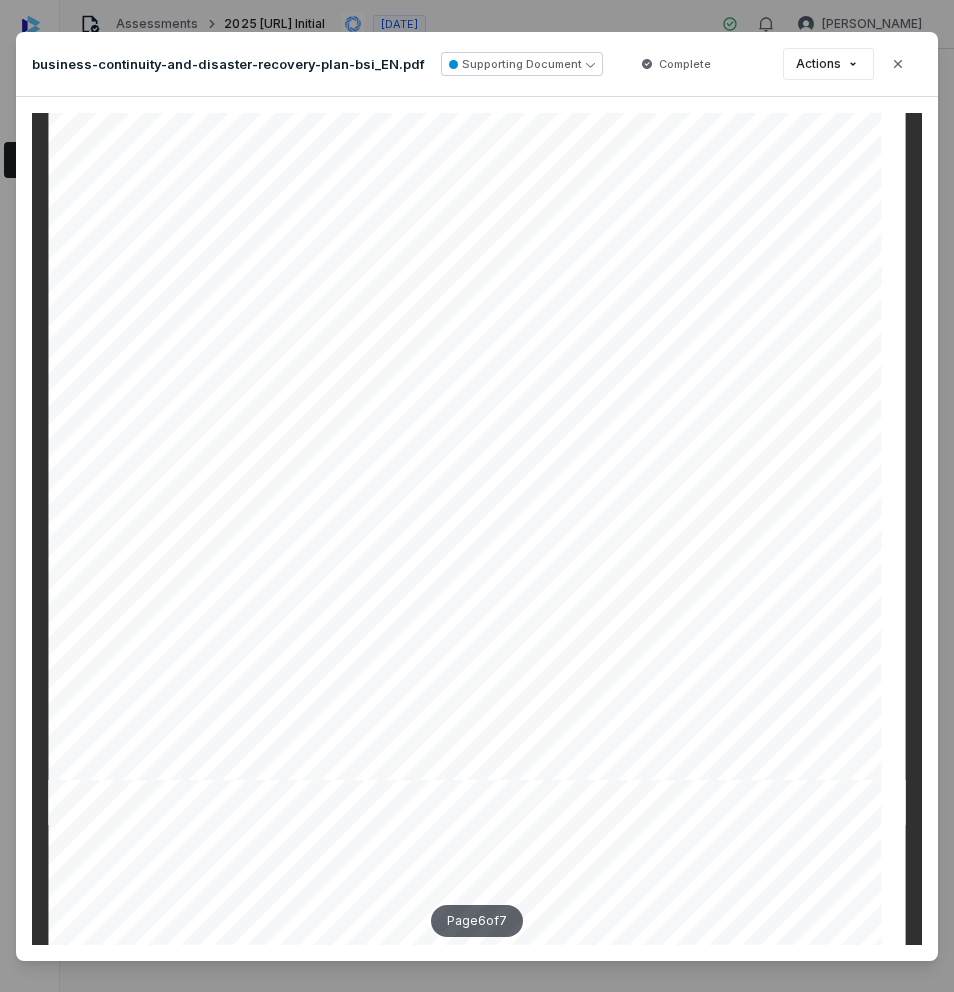 scroll, scrollTop: 7159, scrollLeft: 0, axis: vertical 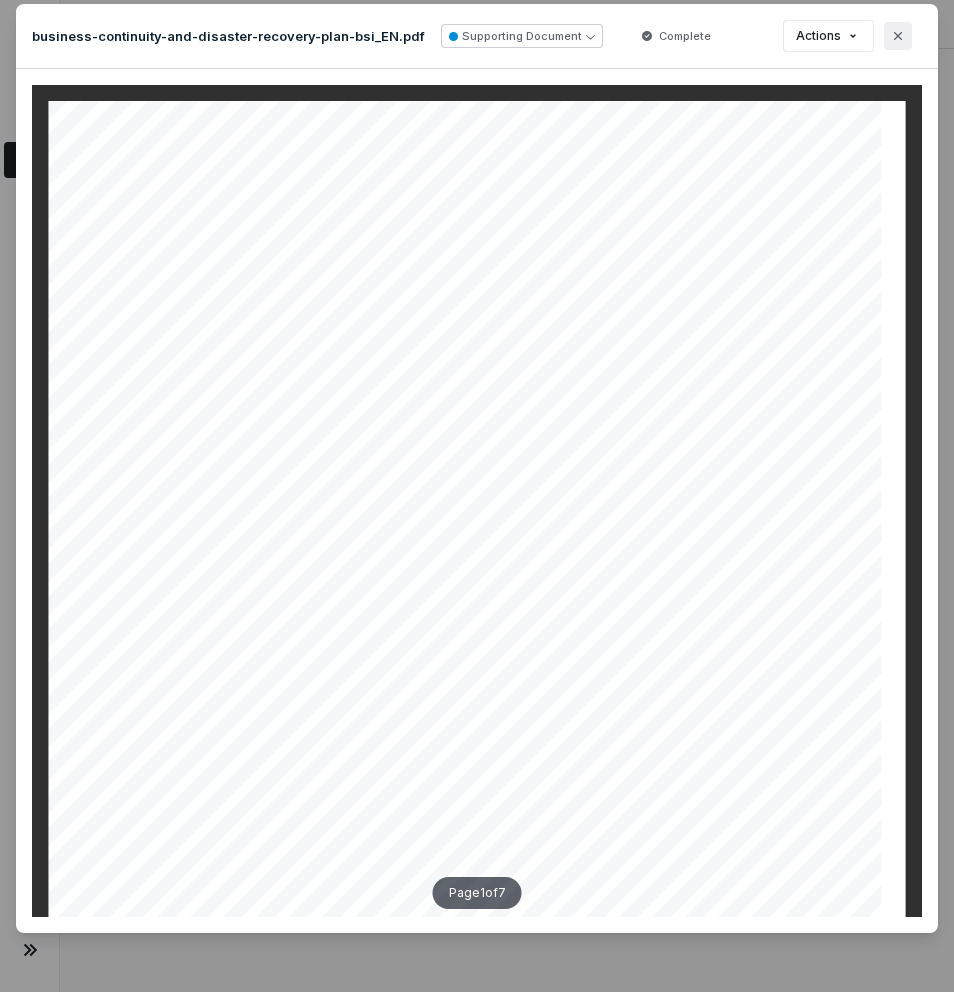 click 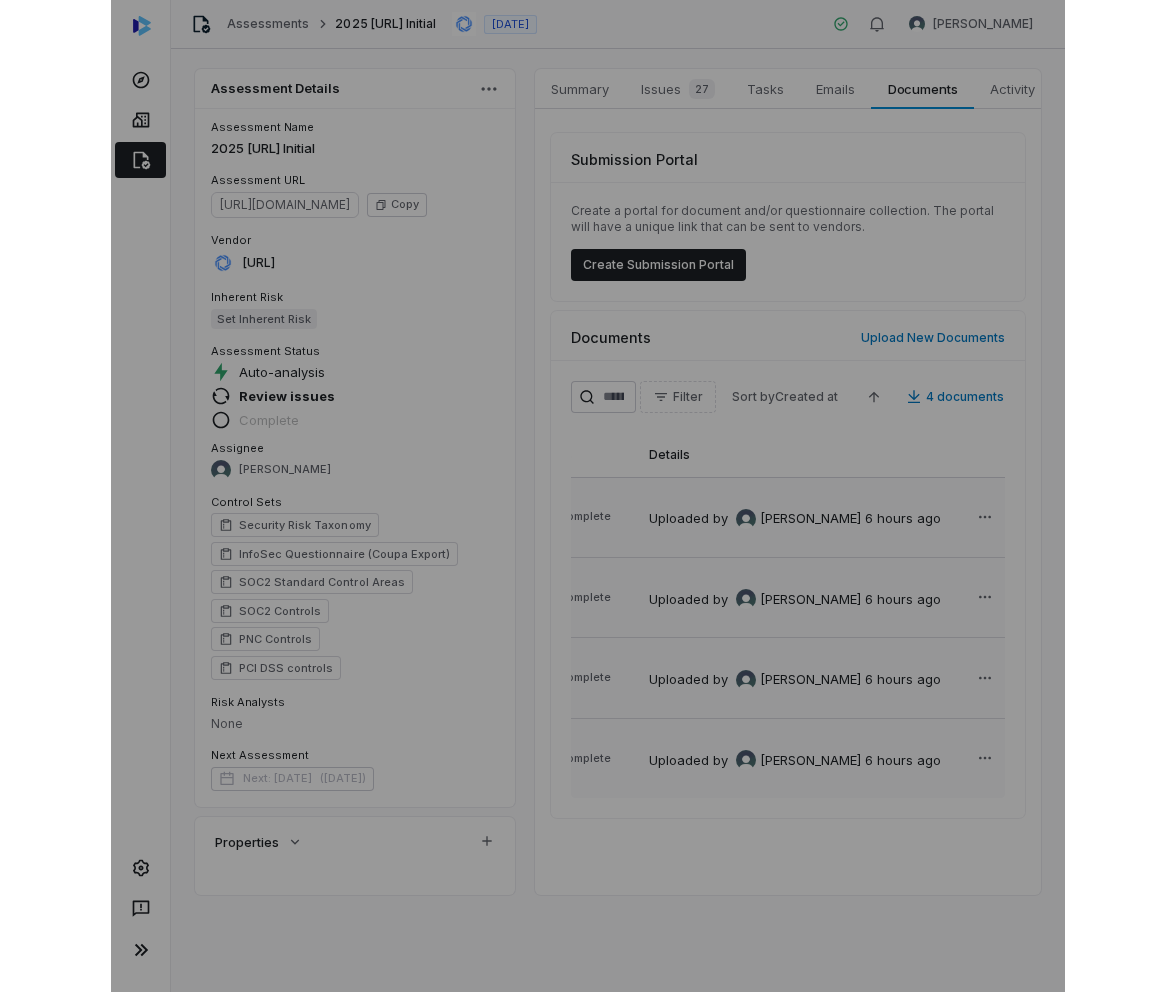 scroll, scrollTop: 0, scrollLeft: 0, axis: both 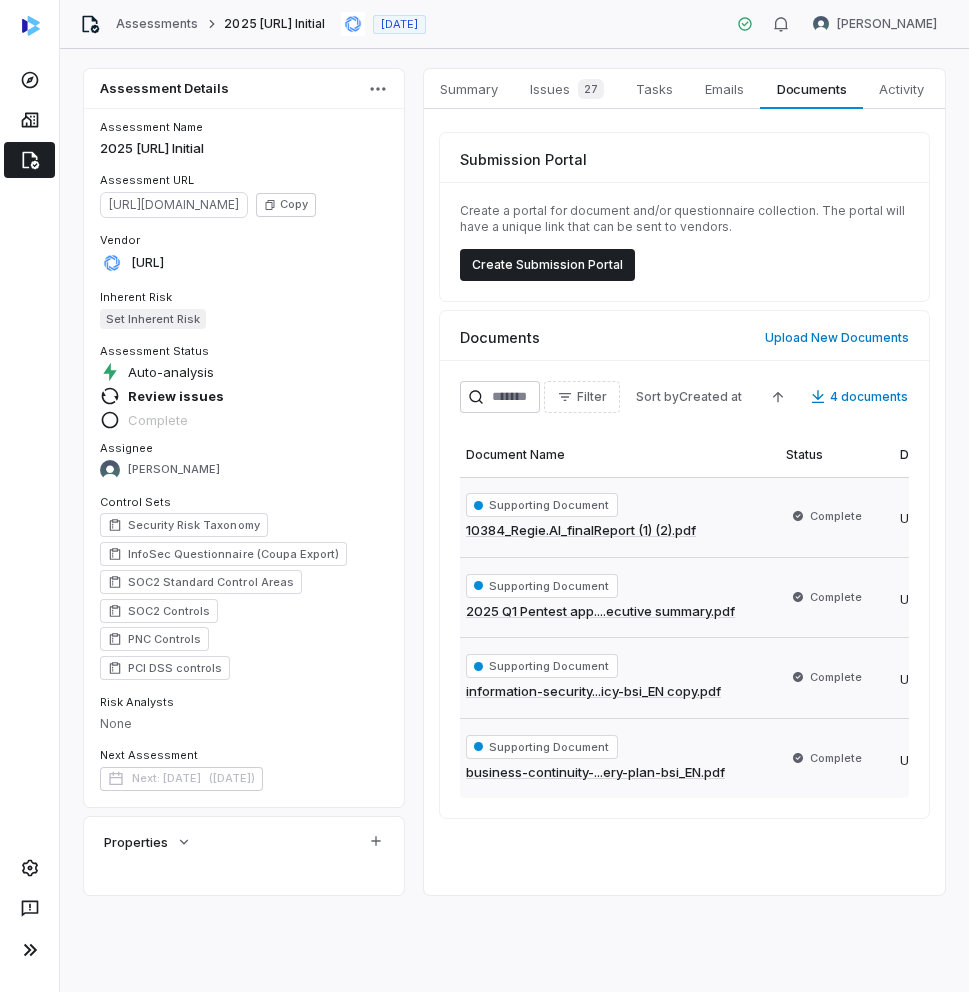 click on "Assessment Details" at bounding box center (244, 89) 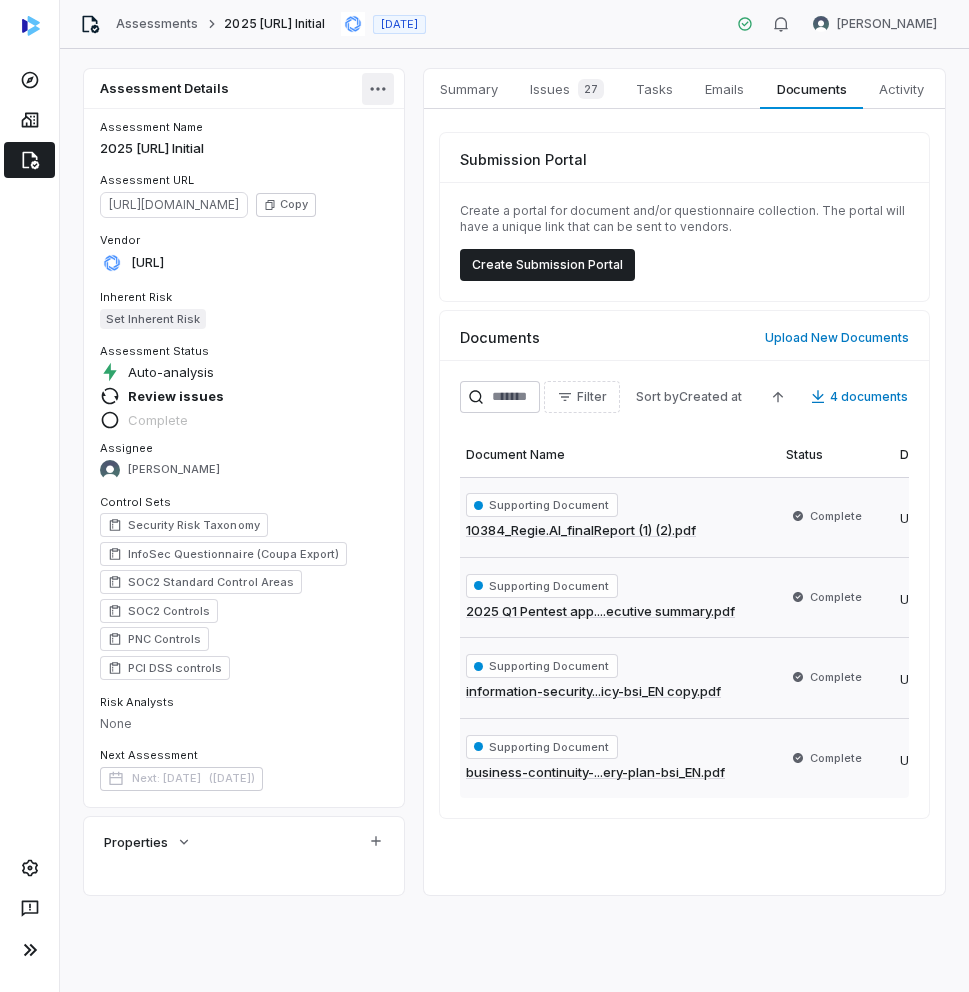click on "Assessments 2025 [URL] Initial [DATE] [PERSON_NAME] Assessment Details Assessment Name 2025 [URL] Initial Assessment URL  [URL][DOMAIN_NAME] Copy Vendor [URL] Inherent Risk Set Inherent Risk Assessment Status Auto-analysis Review issues Complete Assignee [PERSON_NAME] Control Sets Security Risk Taxonomy InfoSec Questionnaire (Coupa Export) SOC2 Standard Control Areas SOC2 Controls PNC Controls PCI DSS controls Risk Analysts None Next Assessment Next: [DATE] ( [DATE] ) Properties Summary Summary Issues 27 Issues 27 Tasks Tasks Emails Emails Documents Documents Activity Activity Submission Portal Create a portal for document and/or questionnaire collection. The portal will have a unique link that can be sent to vendors. Create Submission Portal Documents Upload New Documents Filter Sort by  Created at 4 documents Document Name Status Details Supporting Document 10384_Regie.AI_finalReport (1) (2).pdf by by" at bounding box center (484, 496) 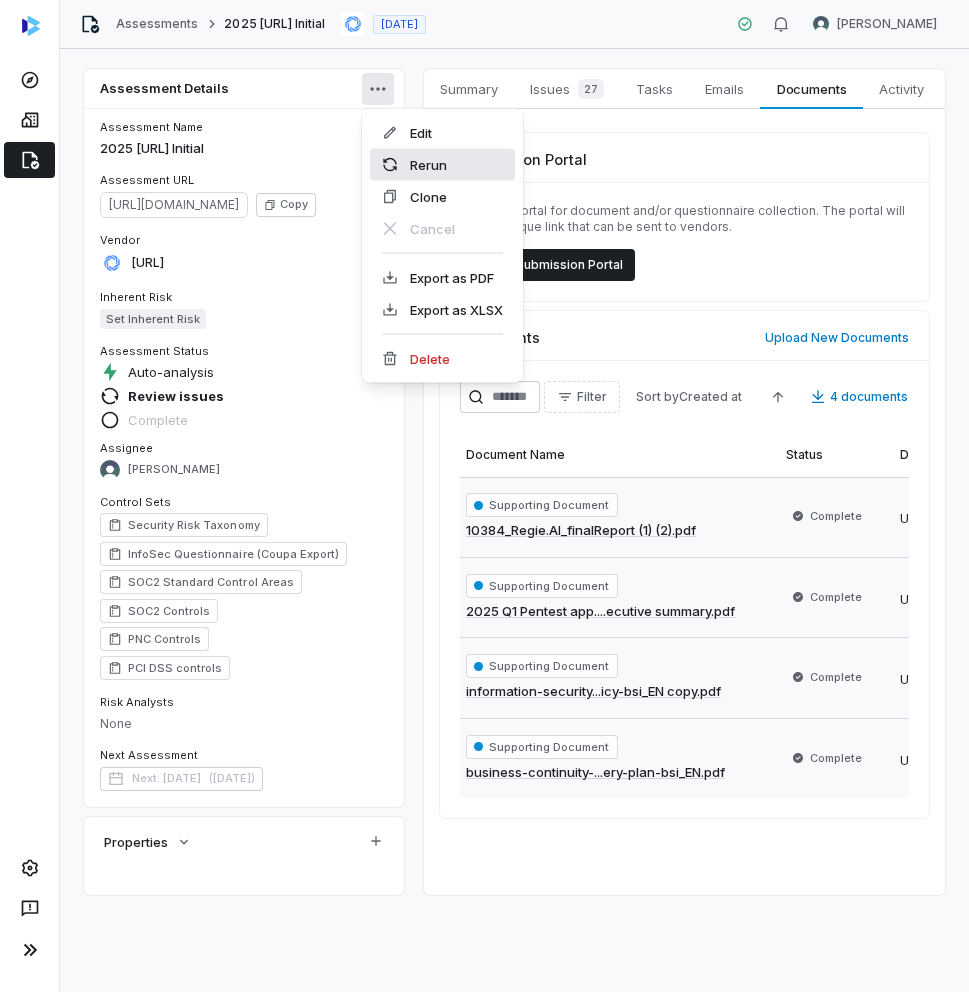 click on "Rerun" at bounding box center [442, 165] 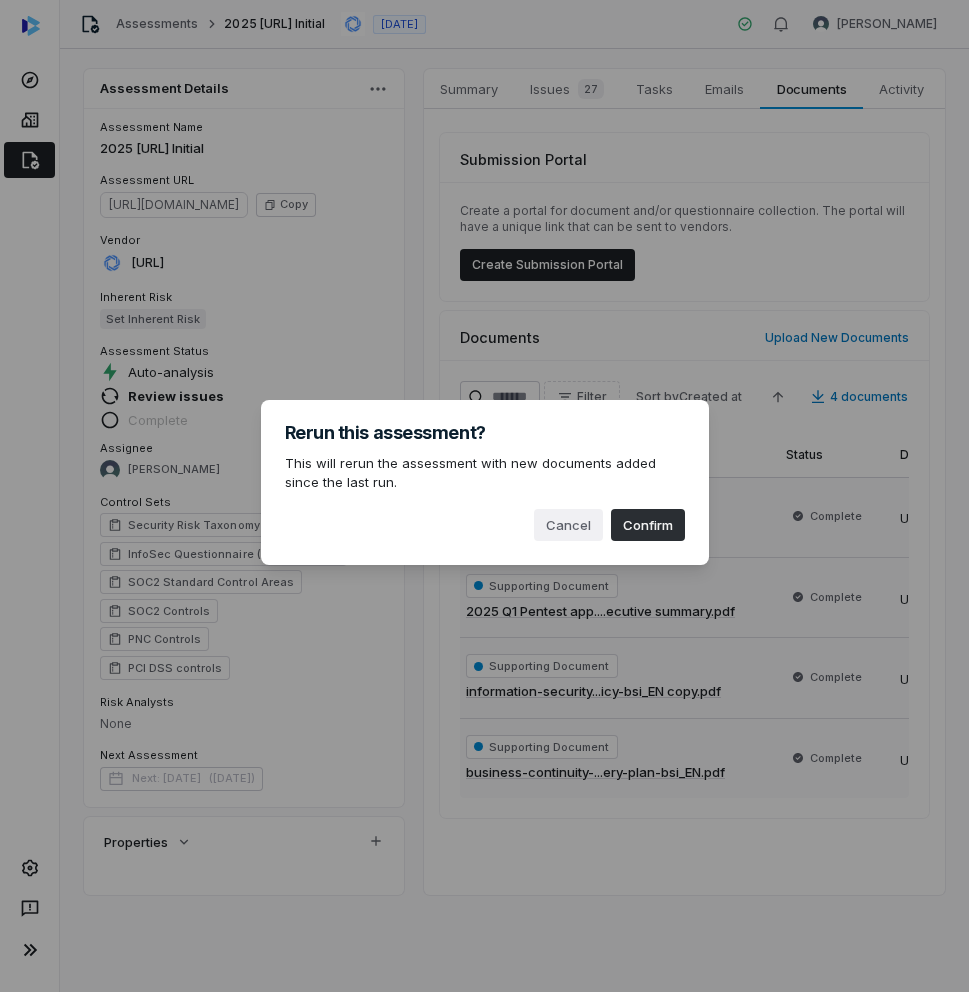 click on "Confirm" at bounding box center (648, 525) 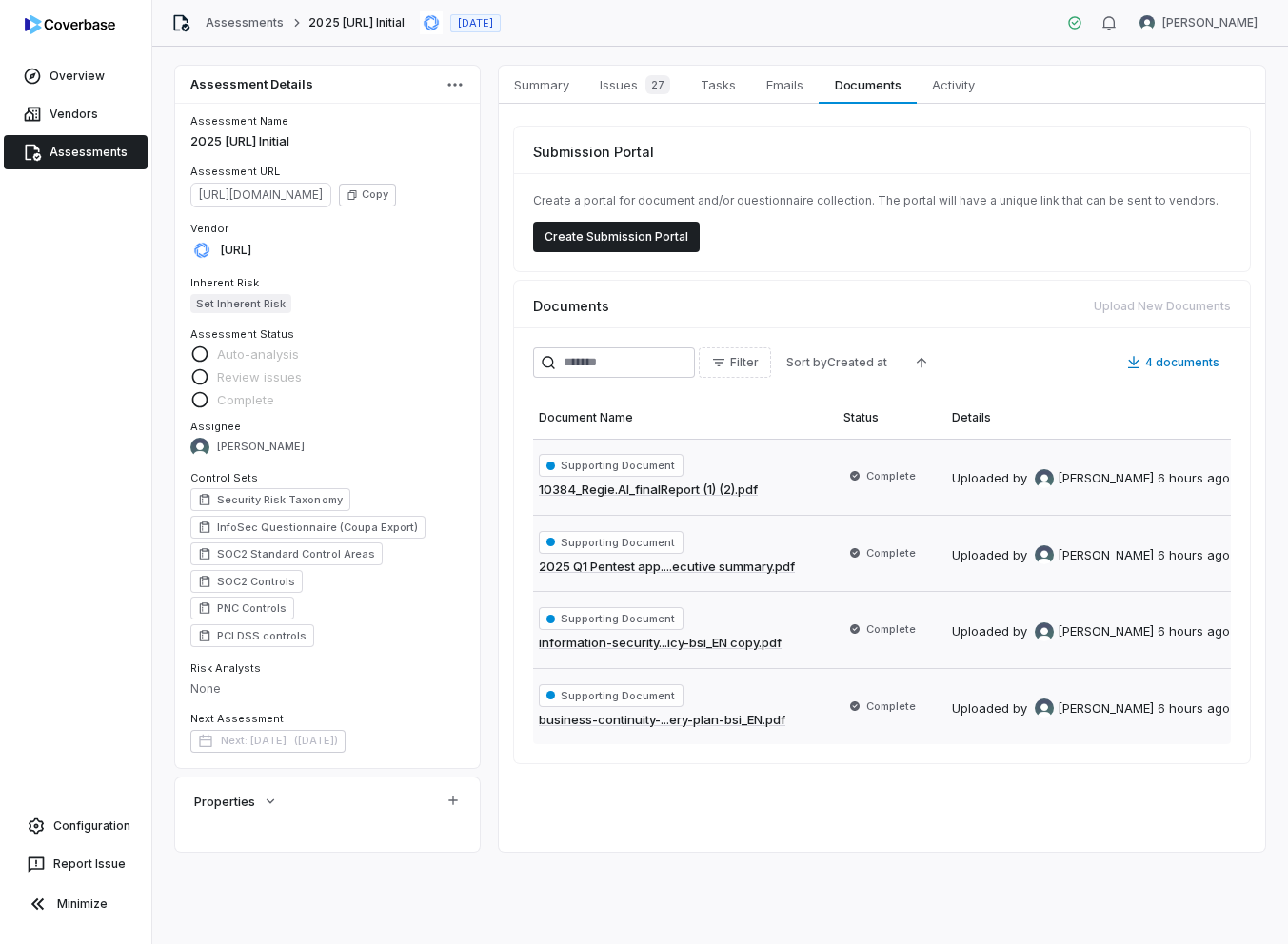 click on "Supporting Document" at bounding box center [611, 465] 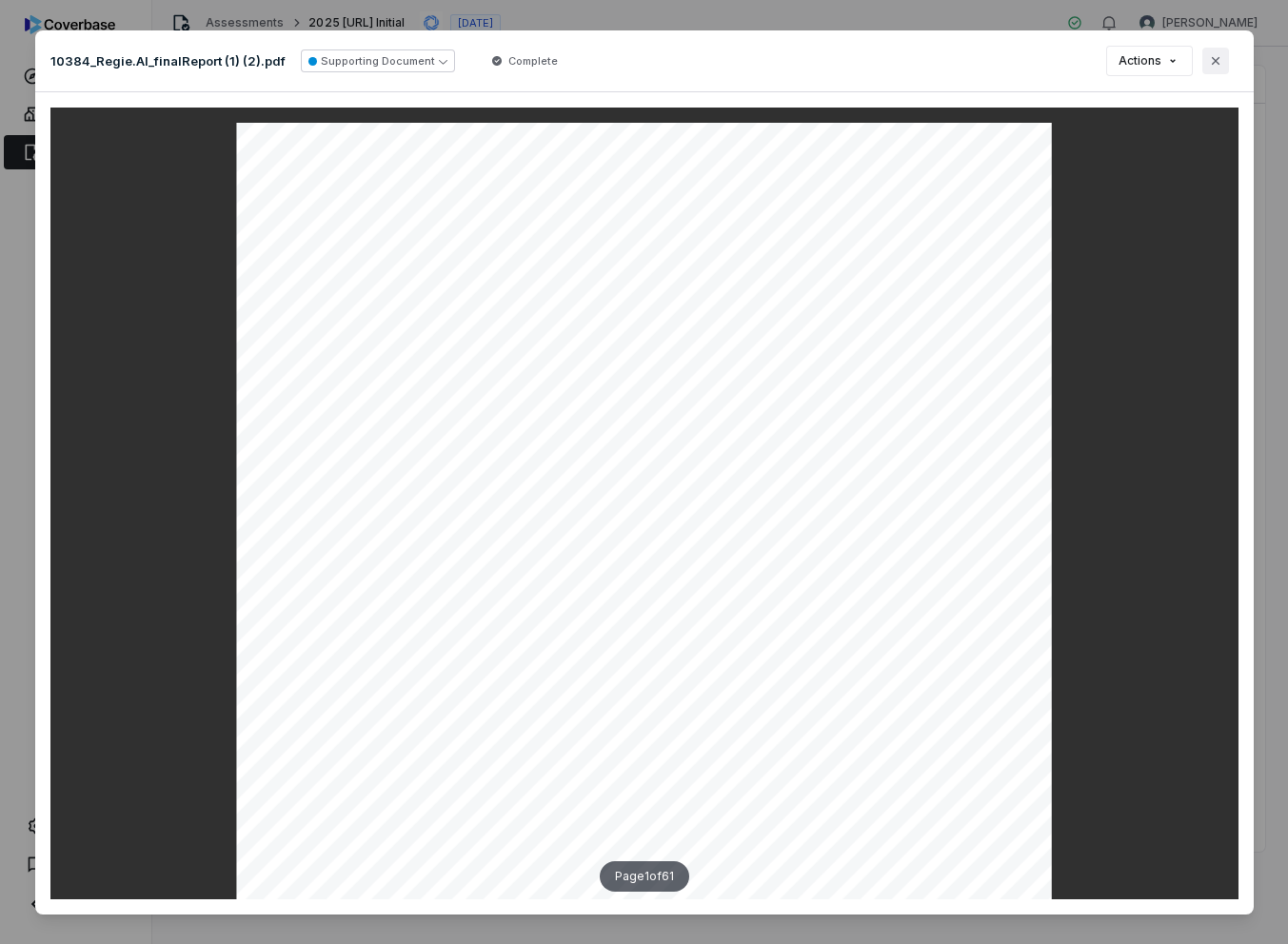 click 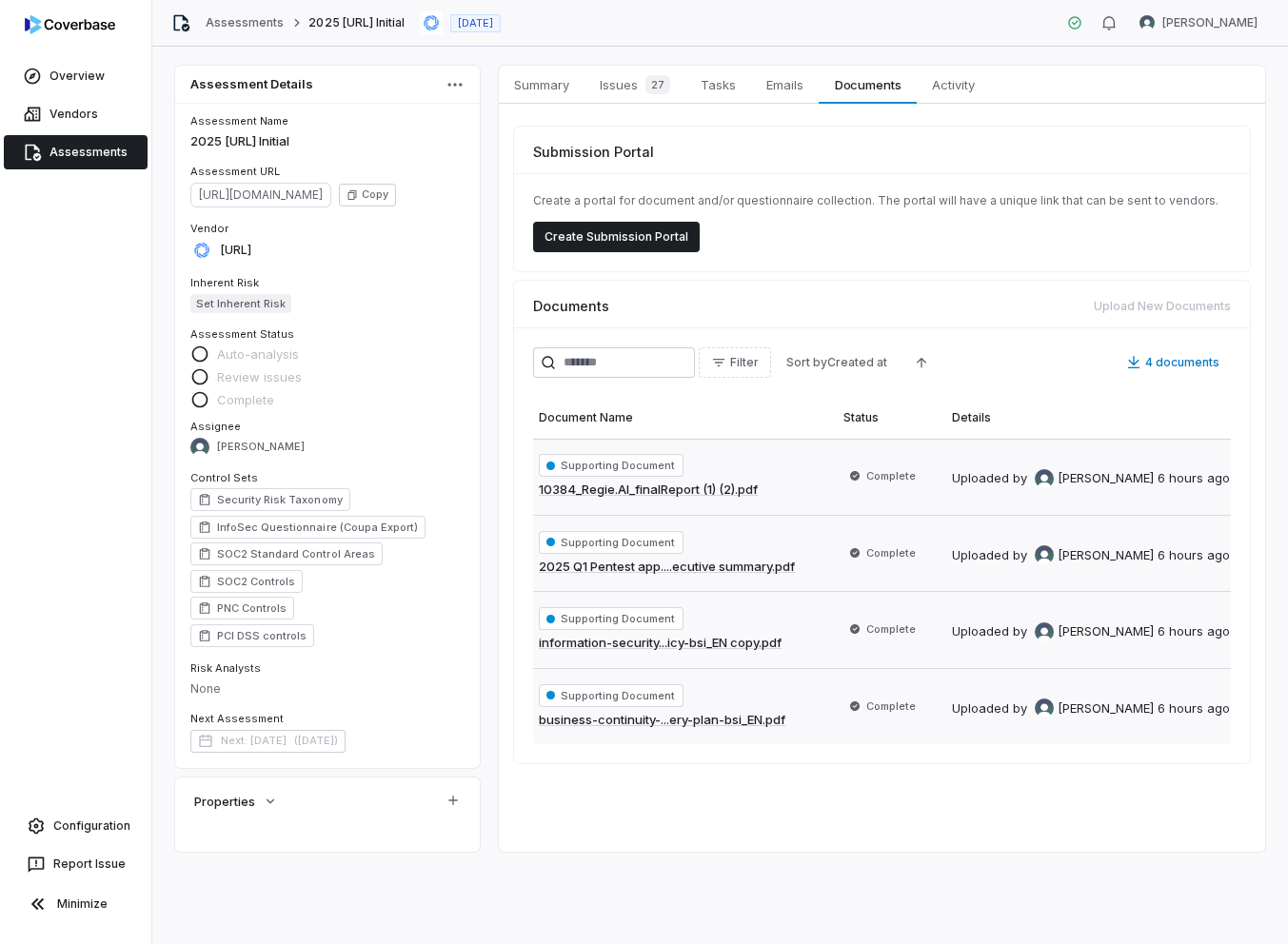 click on "10384_Regie.AI_finalReport (1) (2).pdf" at bounding box center [648, 490] 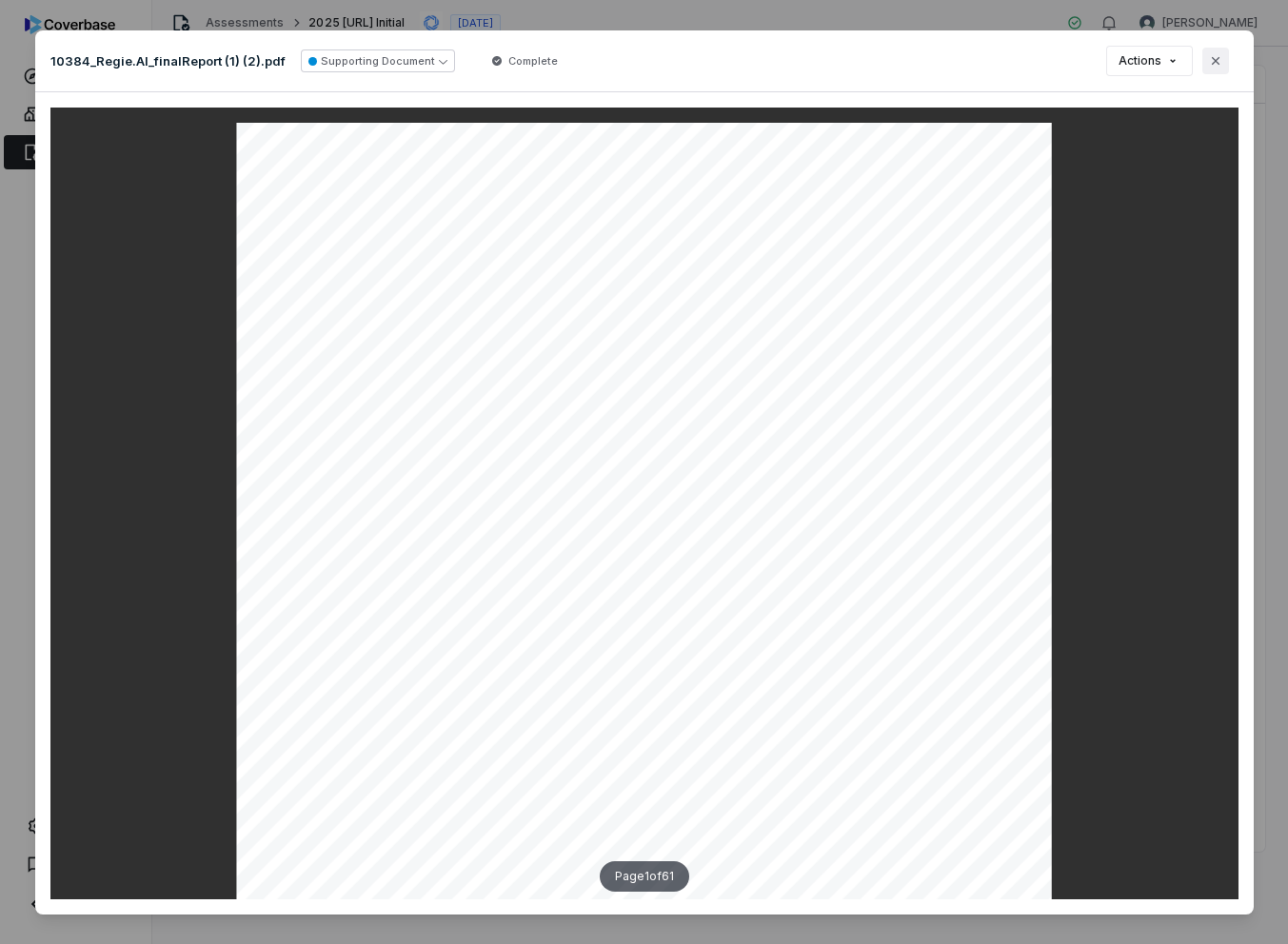 click on "Close" at bounding box center (1216, 61) 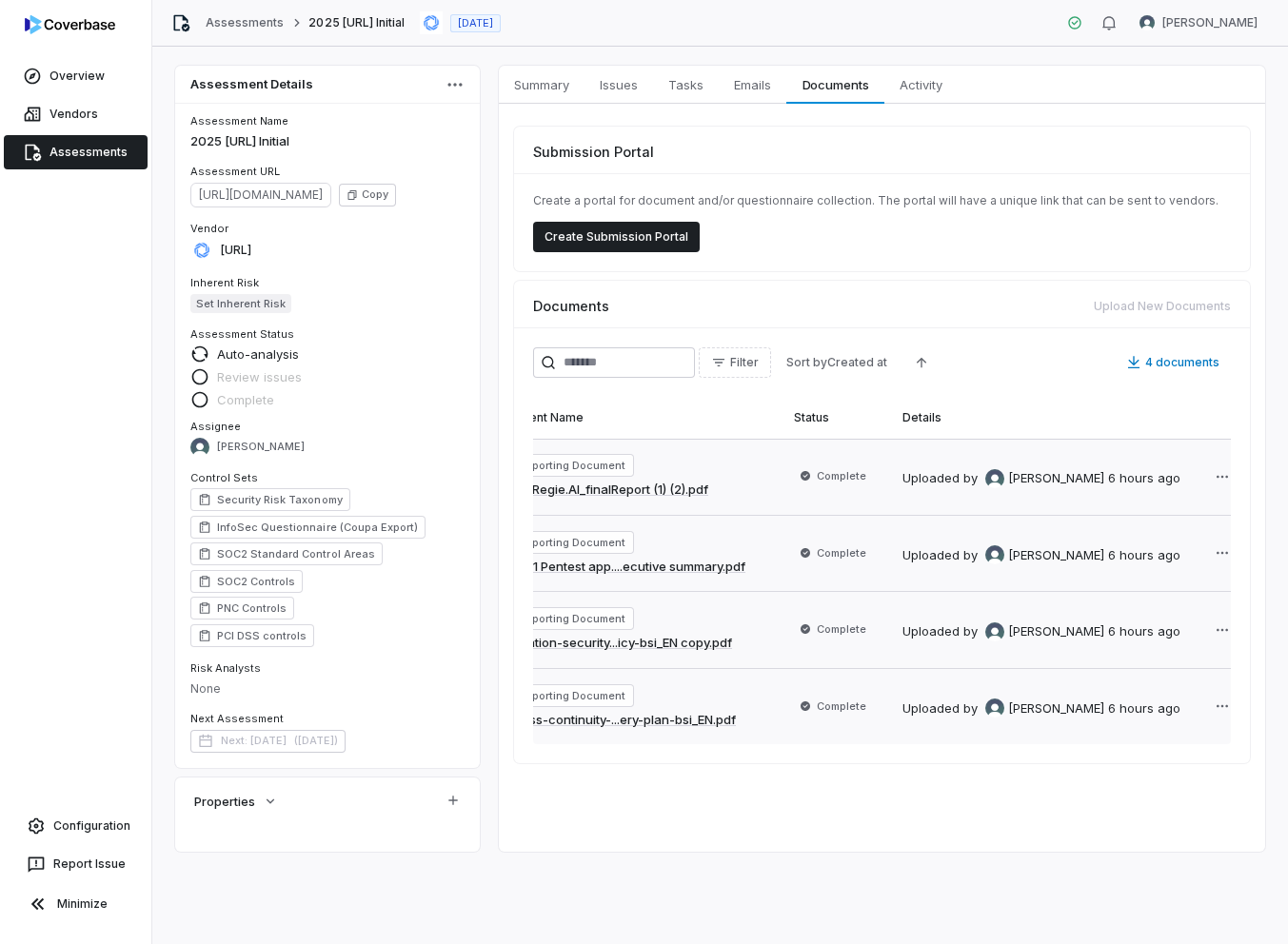 scroll, scrollTop: 0, scrollLeft: 115, axis: horizontal 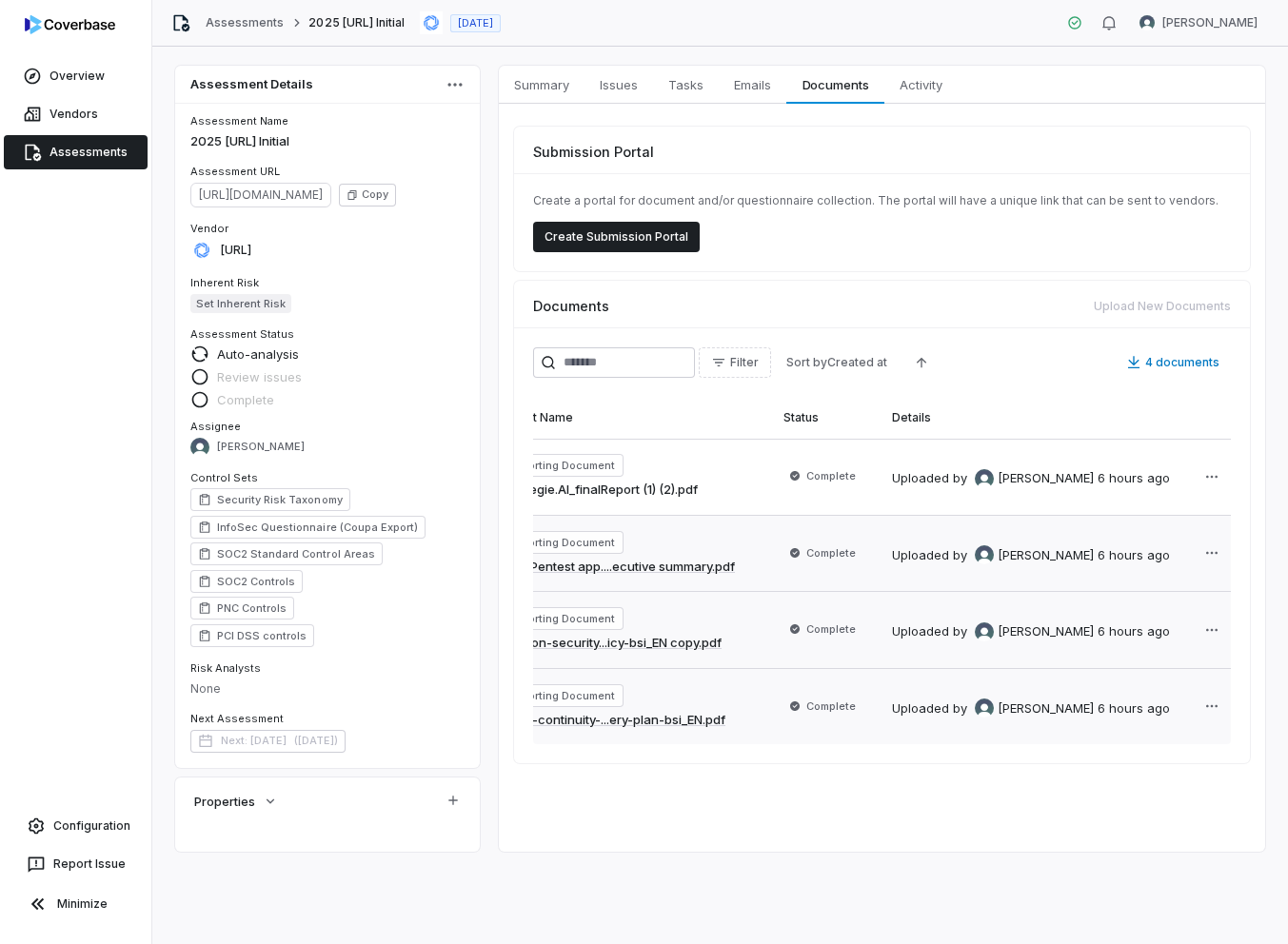 click at bounding box center [1212, 477] 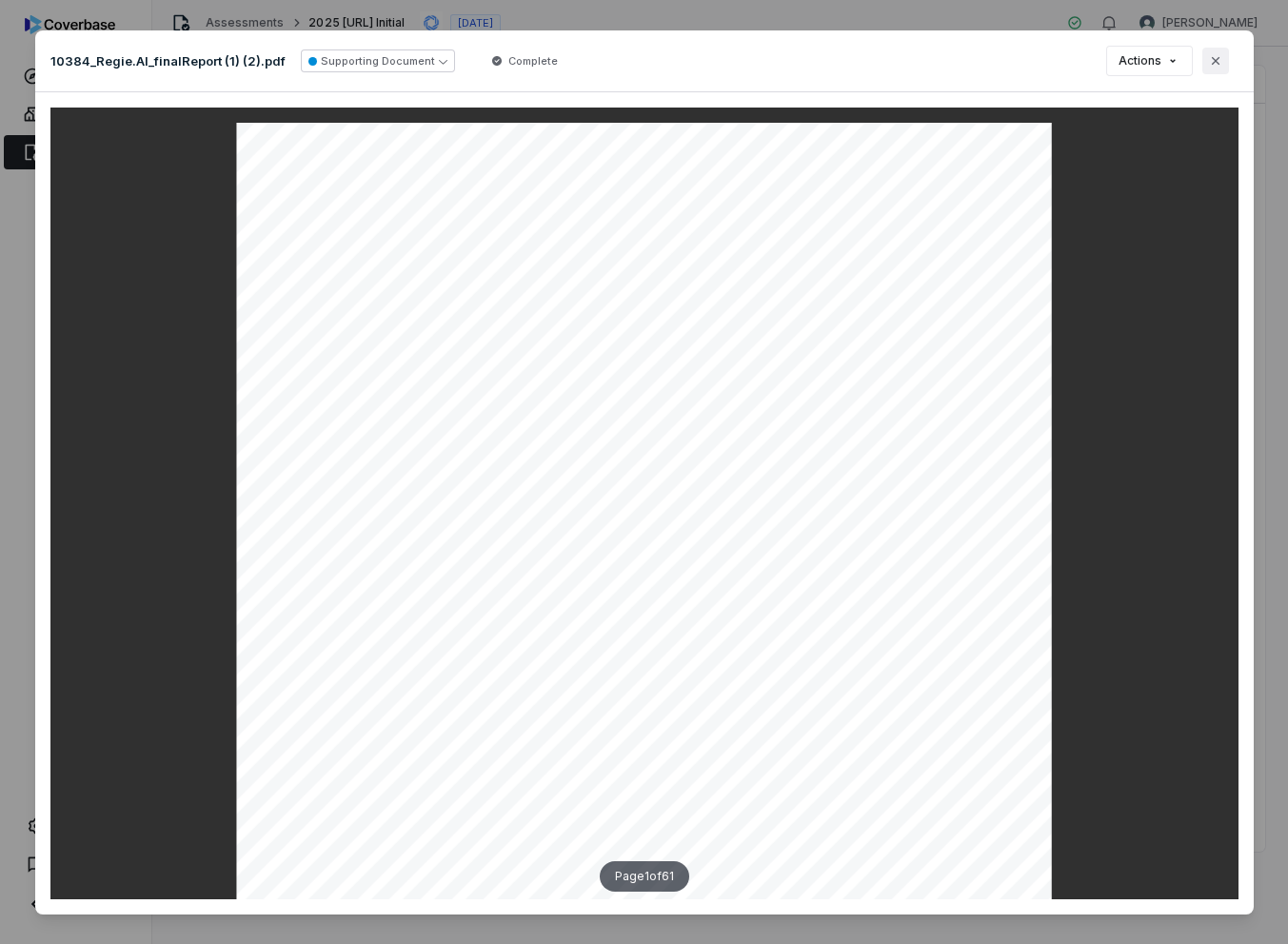 click on "Close" at bounding box center (1216, 61) 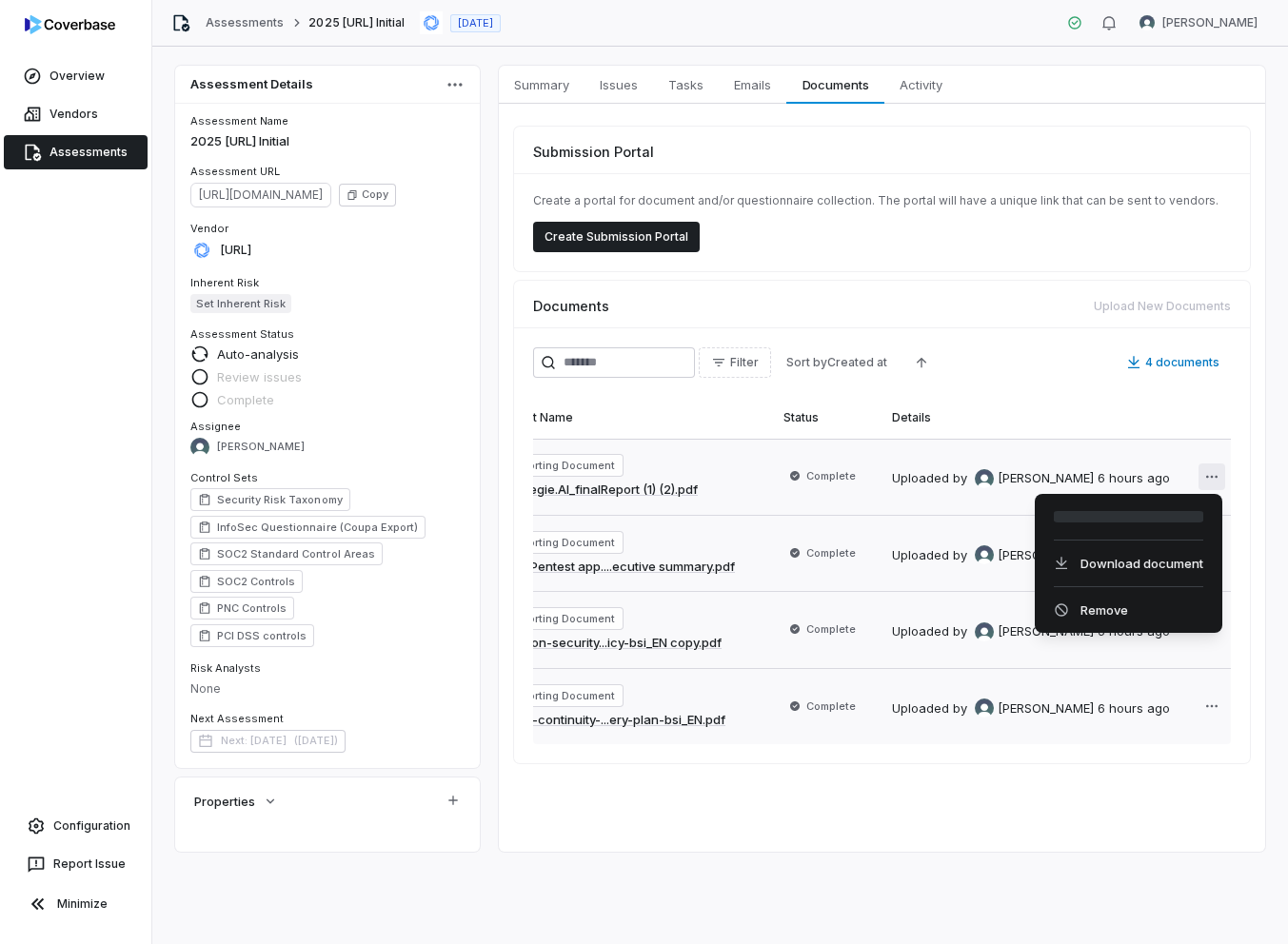 click on "Overview Vendors Assessments Configuration Report Issue Minimize Assessments 2025 [URL] Initial [DATE] [PERSON_NAME] Assessment Details Assessment Name 2025 [URL] Initial Assessment URL  [URL][DOMAIN_NAME] Copy Vendor [URL] Inherent Risk Set Inherent Risk Assessment Status Auto-analysis Review issues Complete Assignee [PERSON_NAME] Control Sets Security Risk Taxonomy InfoSec Questionnaire (Coupa Export) SOC2 Standard Control Areas SOC2 Controls PNC Controls PCI DSS controls Risk Analysts None Next Assessment Next: [DATE] ( [DATE] ) Properties Summary Summary Issues Issues Tasks Tasks Emails Emails Documents Documents Activity Activity Submission Portal Create a portal for document and/or questionnaire collection. The portal will have a unique link that can be sent to vendors. Create Submission Portal Documents Upload New Documents Filter Sort by  Created at 4 documents Document Name Status Details by by" at bounding box center [644, 472] 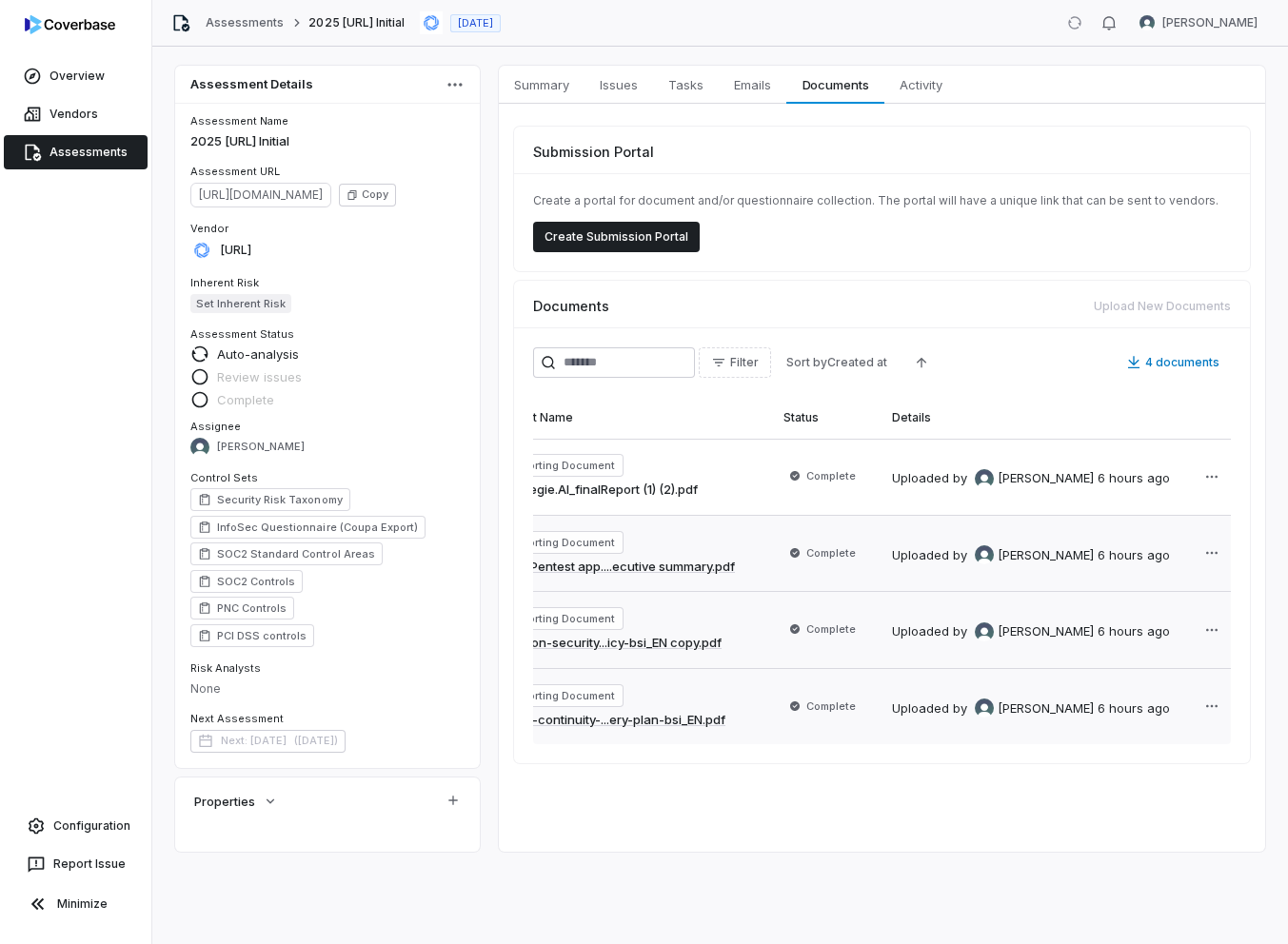 click on "Overview Vendors Assessments Configuration Report Issue Minimize Assessments 2025 [URL] Initial [DATE] [PERSON_NAME] Assessment Details Assessment Name 2025 [URL] Initial Assessment URL  [URL][DOMAIN_NAME] Copy Vendor [URL] Inherent Risk Set Inherent Risk Assessment Status Auto-analysis Review issues Complete Assignee [PERSON_NAME] Control Sets Security Risk Taxonomy InfoSec Questionnaire (Coupa Export) SOC2 Standard Control Areas SOC2 Controls PNC Controls PCI DSS controls Risk Analysts None Next Assessment Next: [DATE] ( [DATE] ) Properties Summary Summary Issues Issues Tasks Tasks Emails Emails Documents Documents Activity Activity Submission Portal Create a portal for document and/or questionnaire collection. The portal will have a unique link that can be sent to vendors. Create Submission Portal Documents Upload New Documents Filter Sort by  Created at 4 documents Document Name Status Details by by" at bounding box center [644, 472] 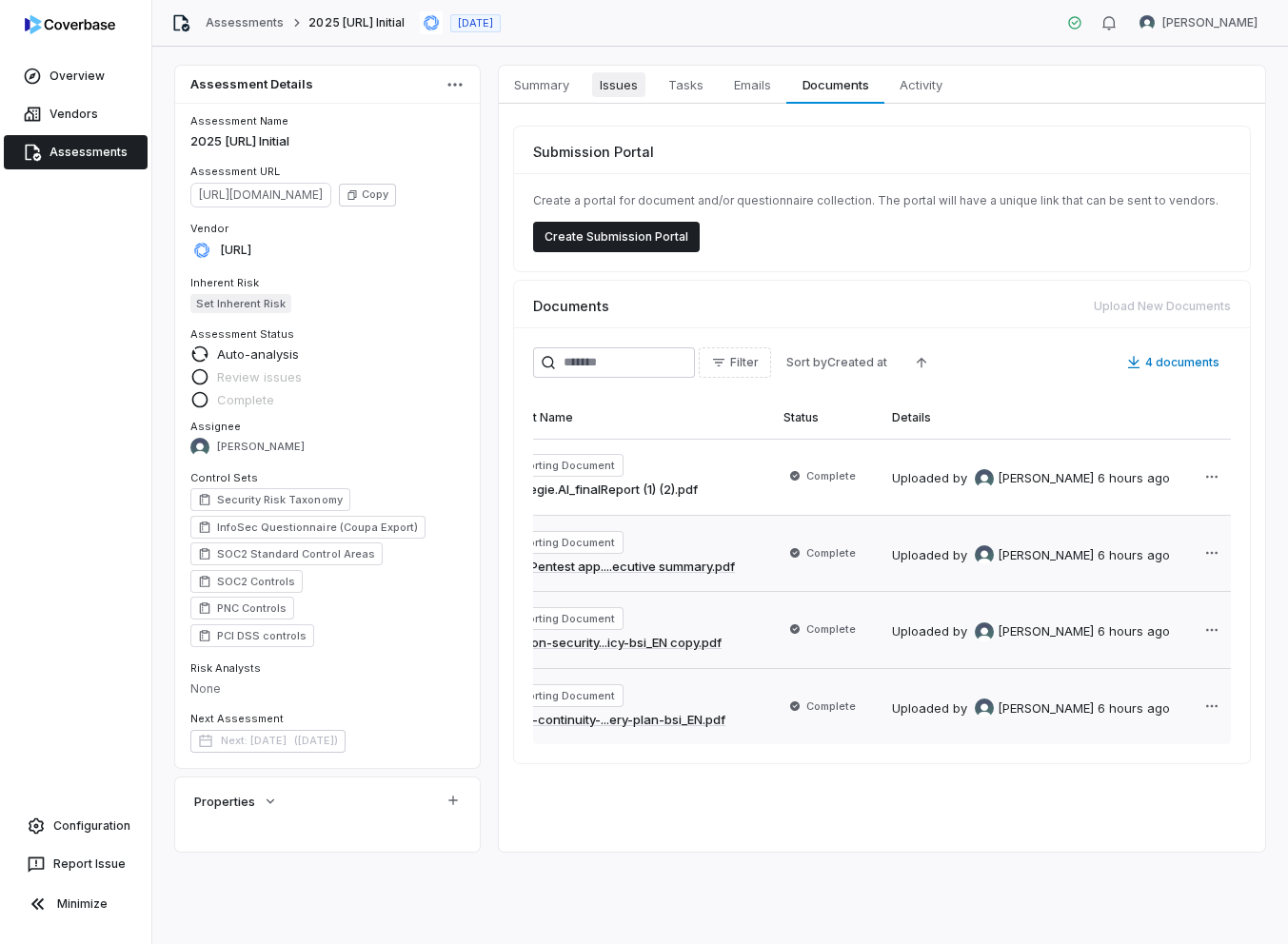 click on "Issues" at bounding box center (619, 85) 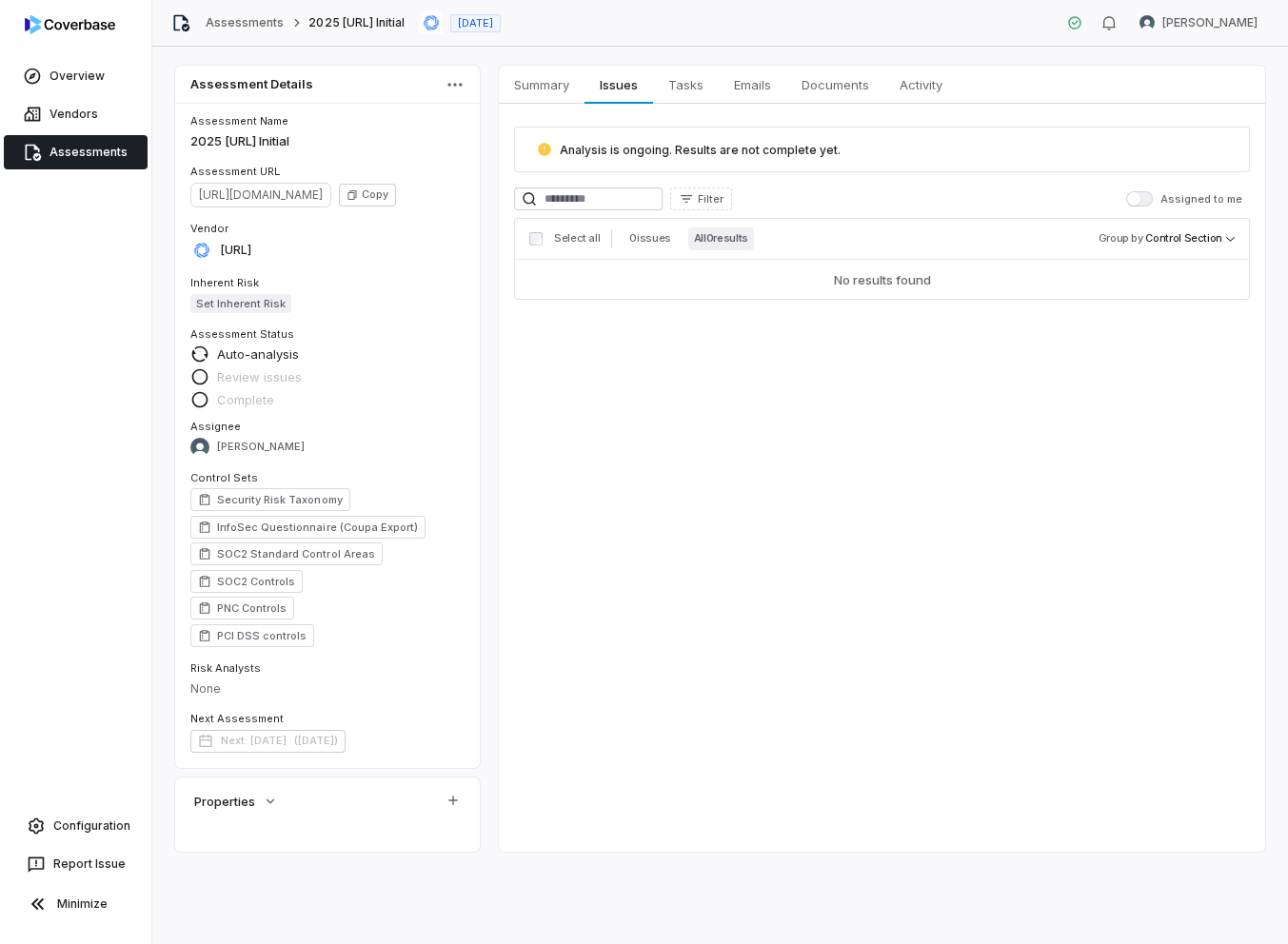 click on "Assigned to me" at bounding box center (1139, 199) 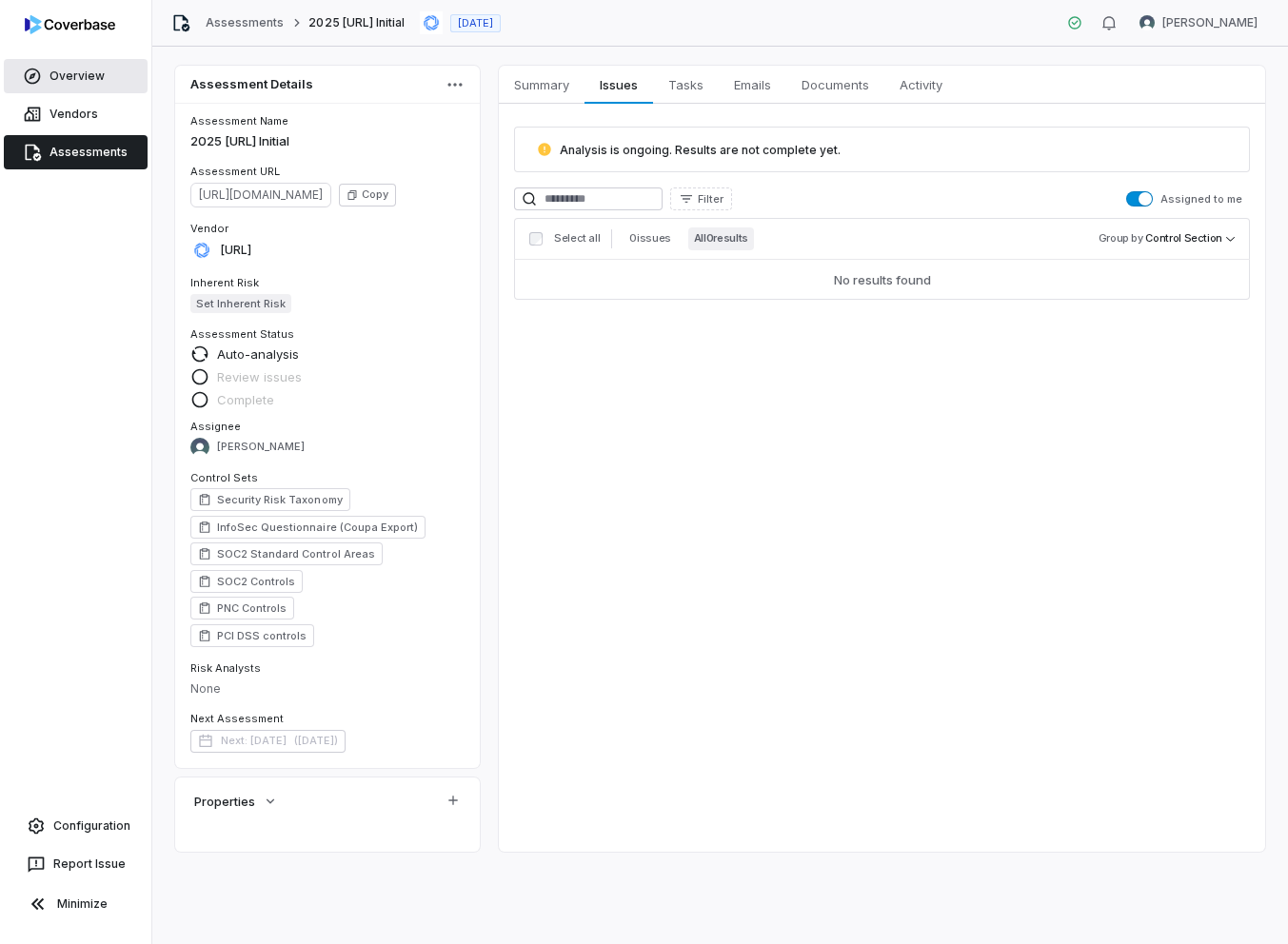 click on "Overview" at bounding box center [75, 76] 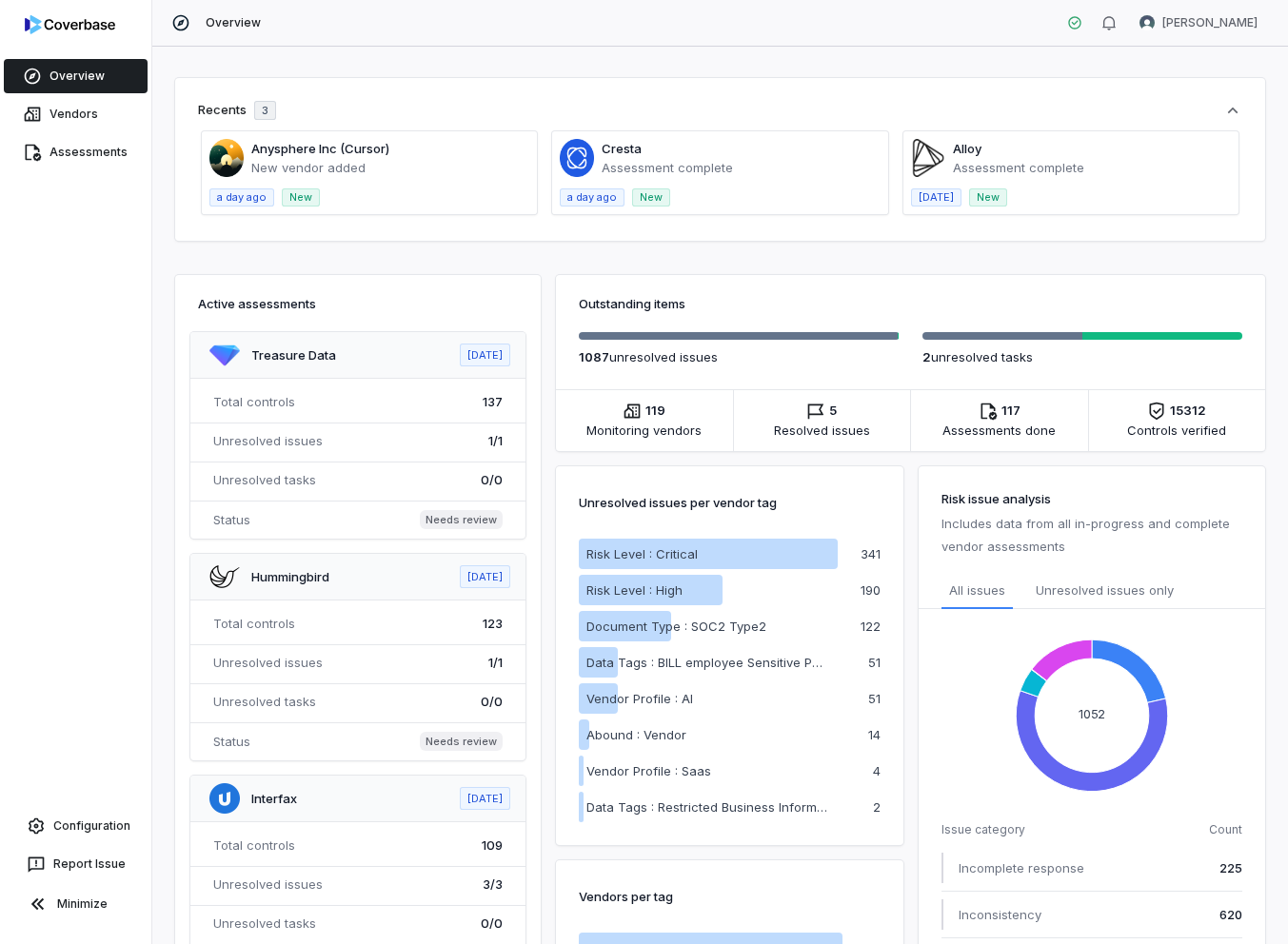 scroll, scrollTop: 0, scrollLeft: 0, axis: both 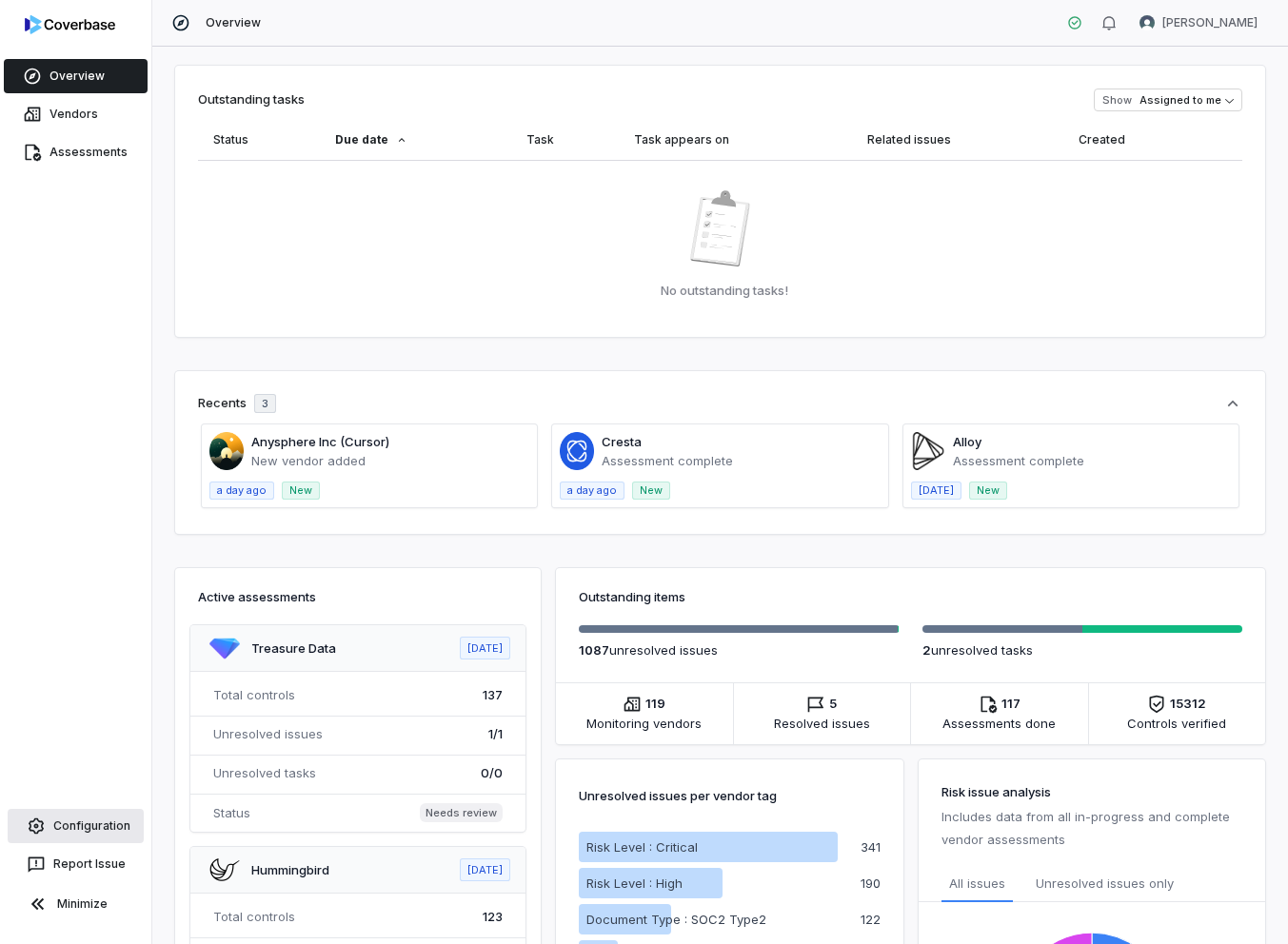 click on "Configuration" at bounding box center (75, 826) 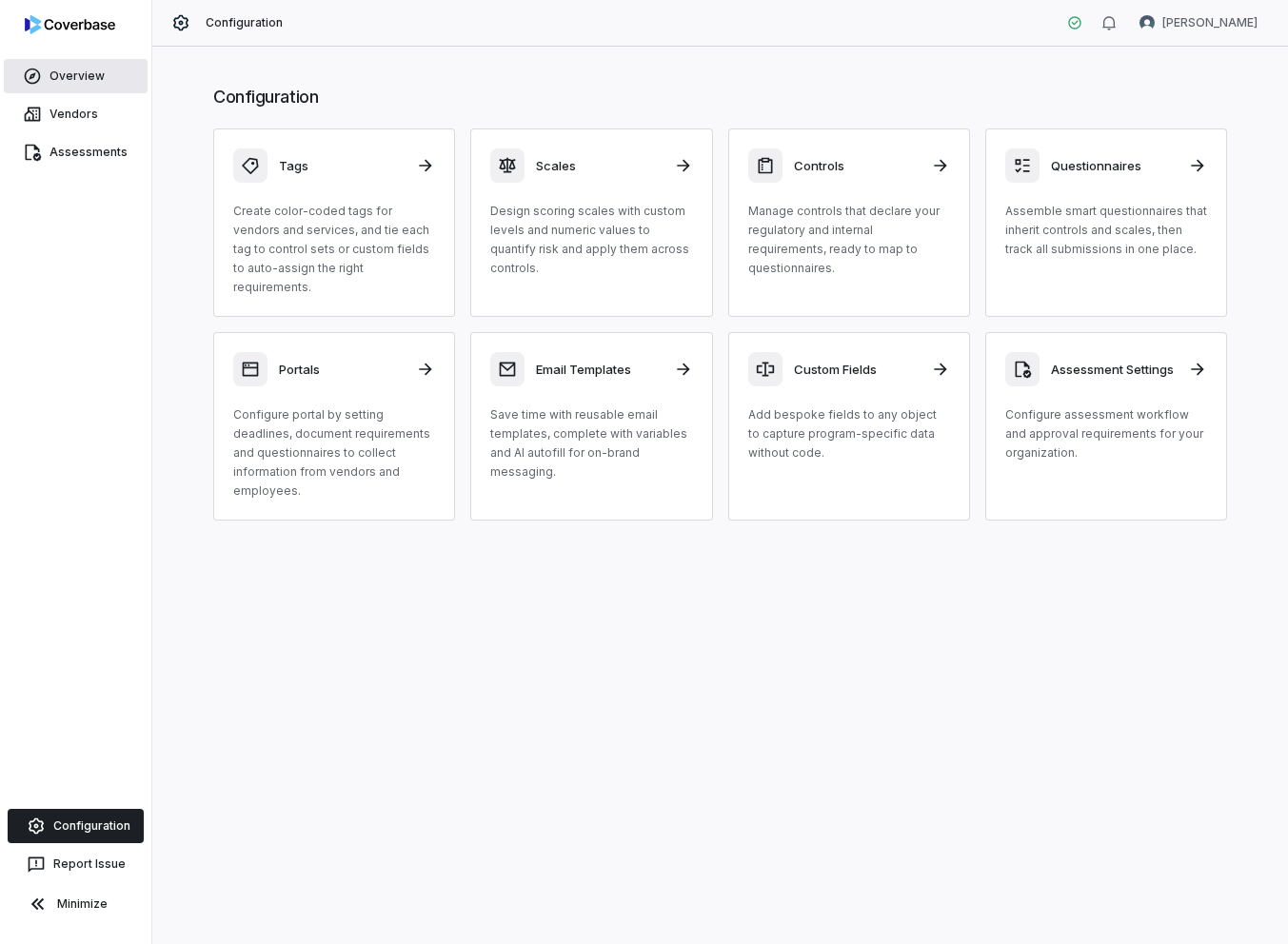 click on "Overview" at bounding box center (75, 76) 